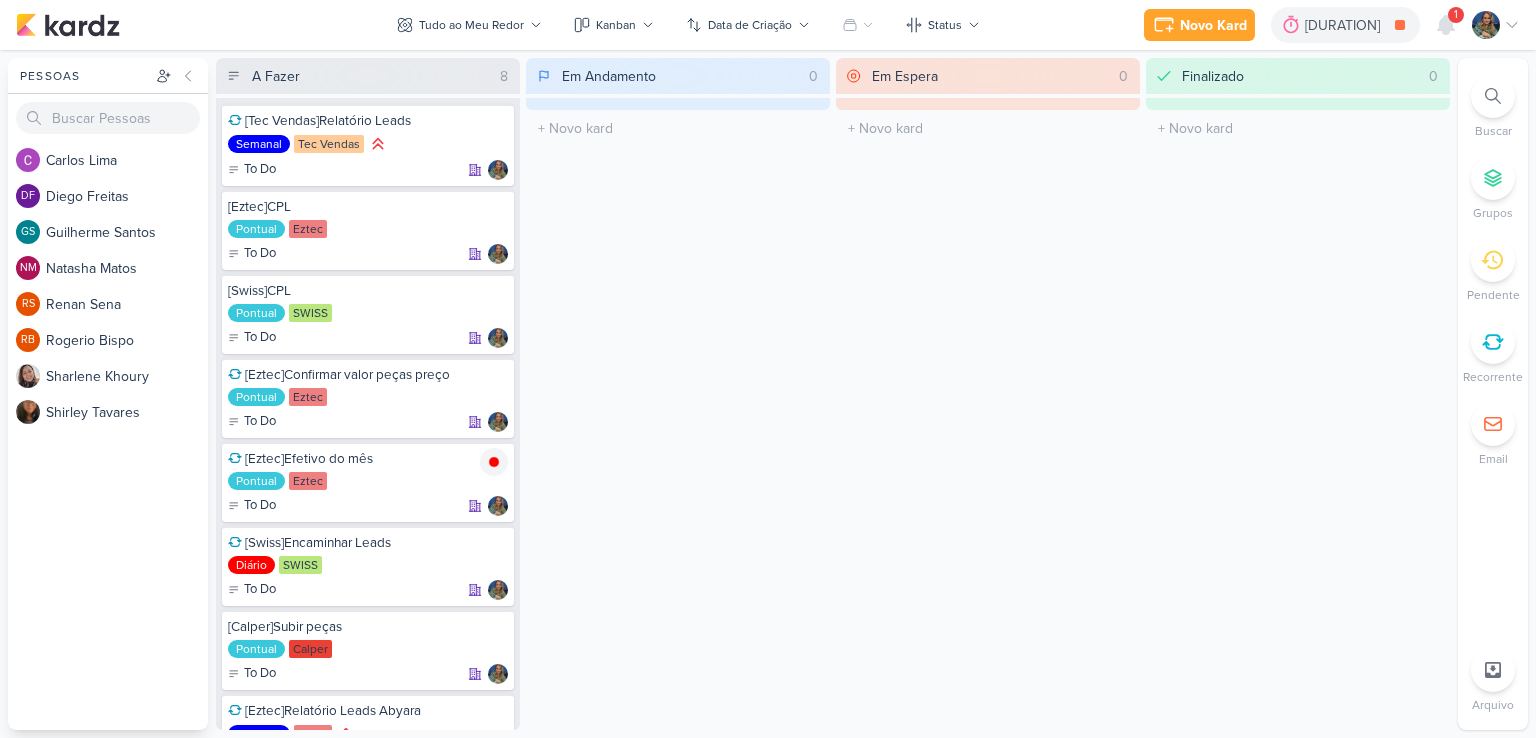 scroll, scrollTop: 0, scrollLeft: 0, axis: both 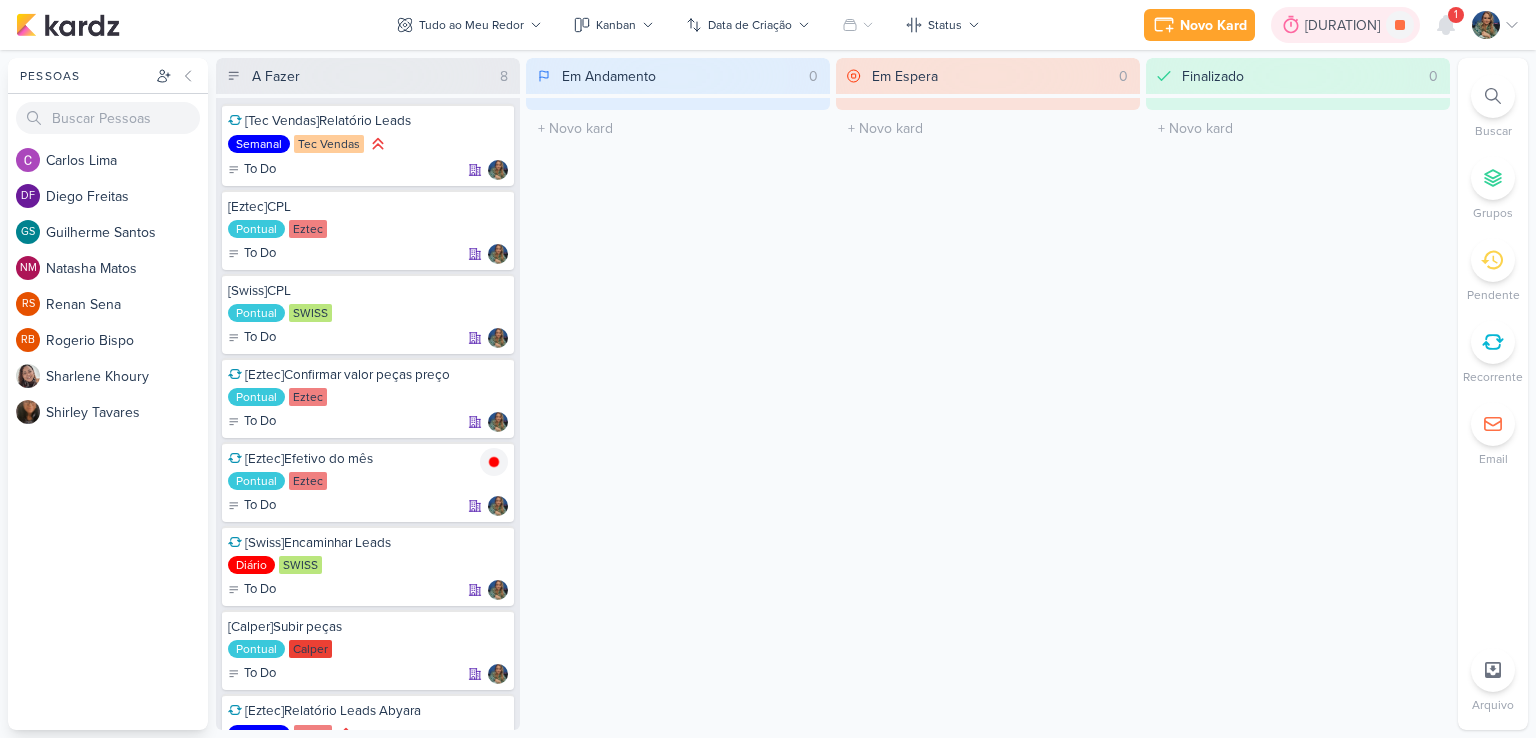 click on "9h53m" at bounding box center [1345, 25] 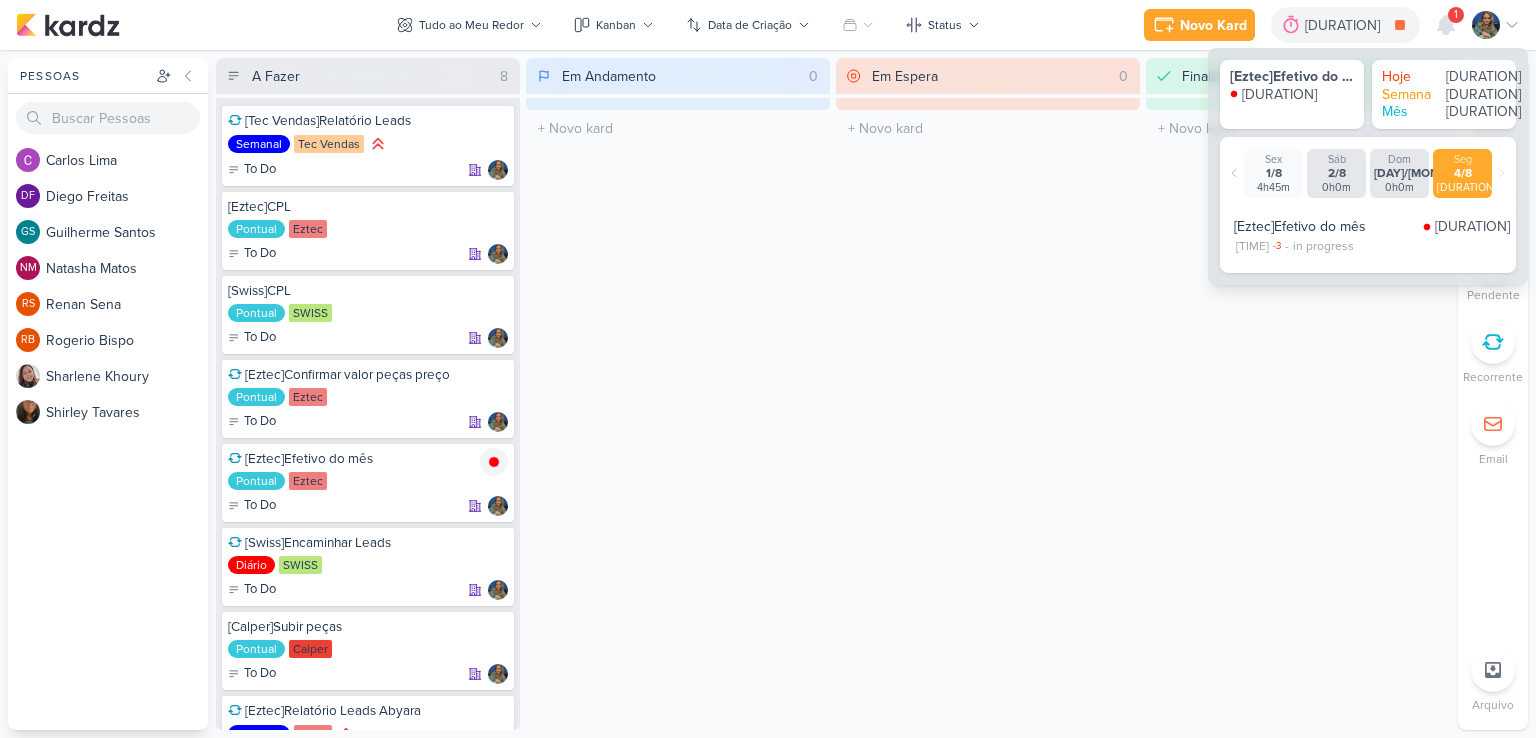 click on "[Eztec]Efetivo do mês" at bounding box center (1324, 226) 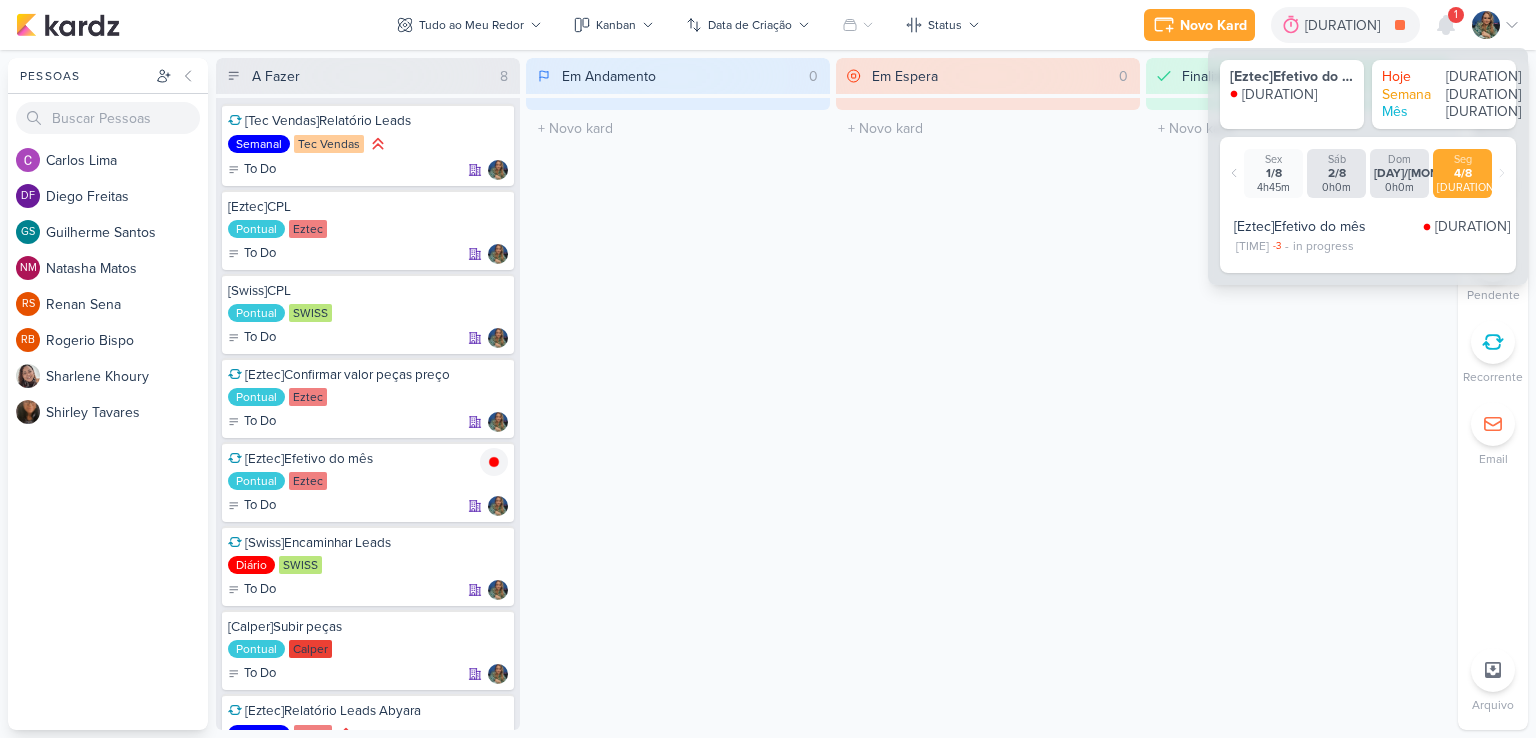 click on "65h35m" at bounding box center [1292, 95] 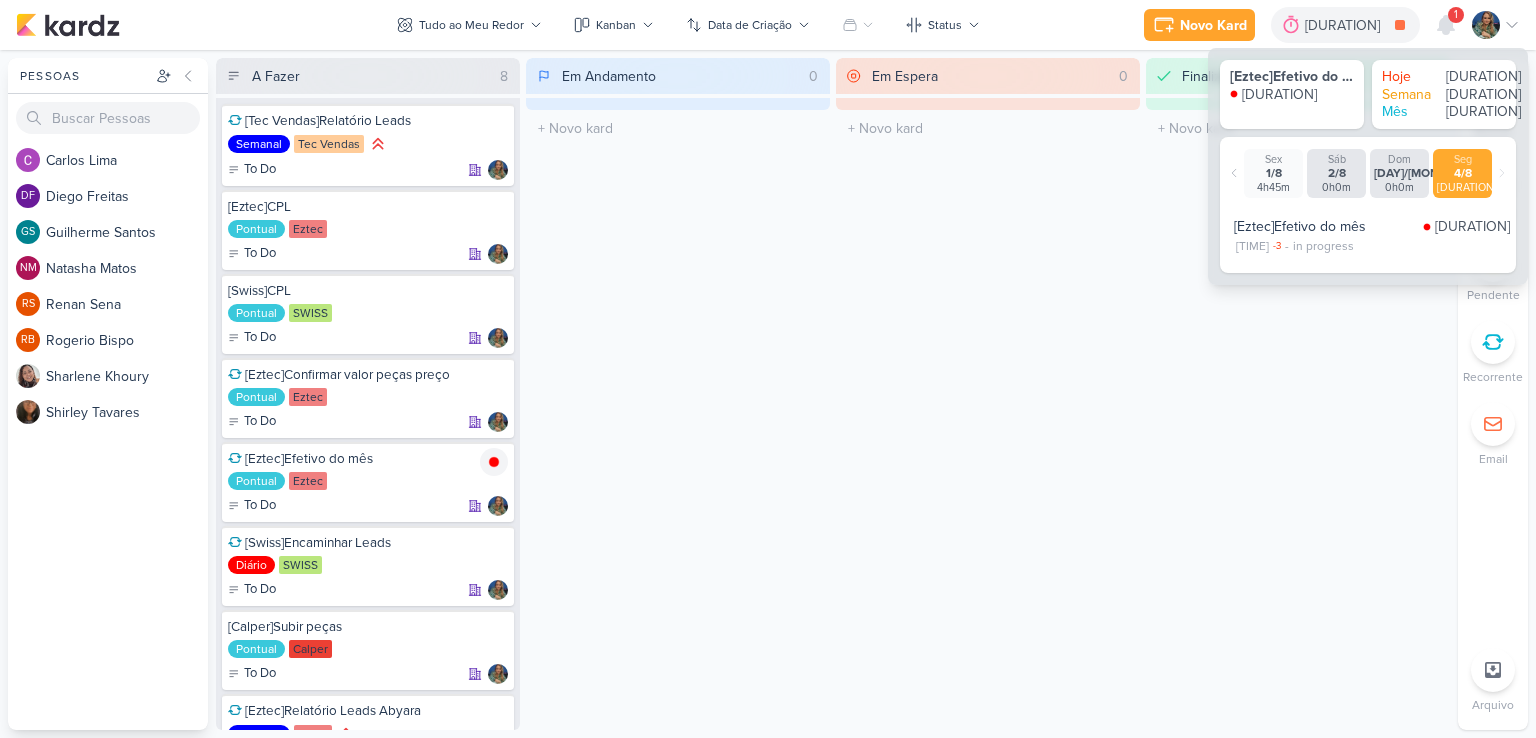 click on "16:18
-3                                   -
in progress" at bounding box center [1372, 246] 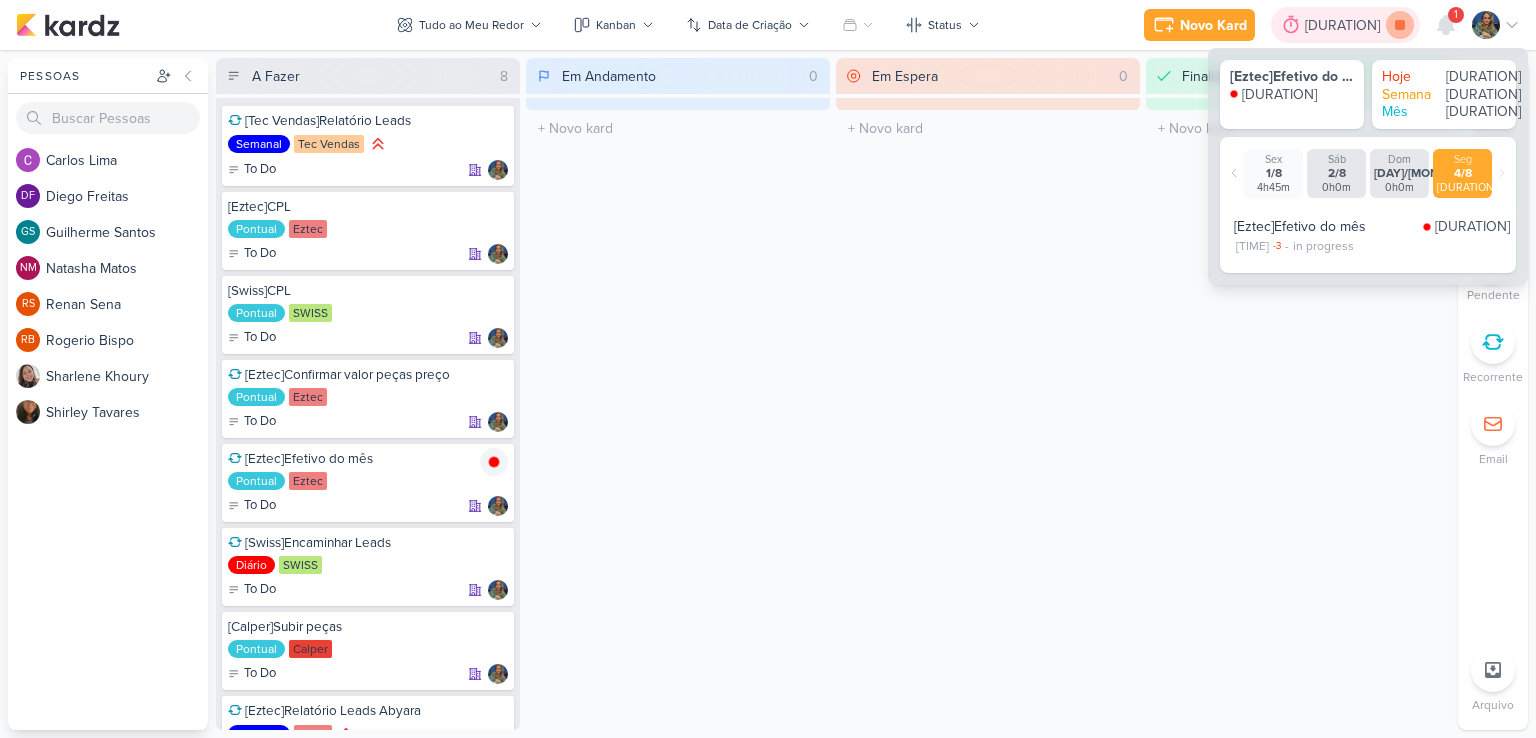 click 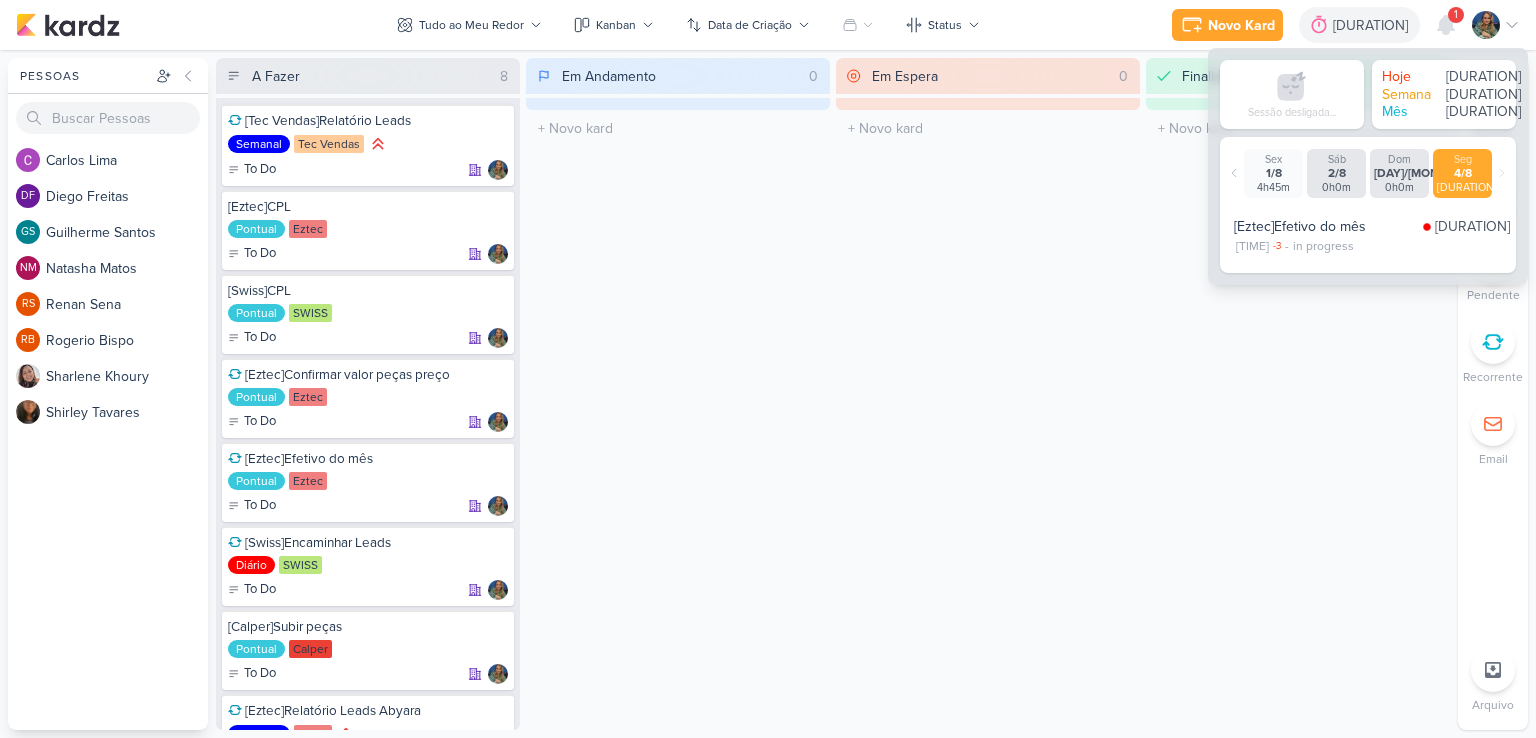 click on "9h53m" at bounding box center (1472, 226) 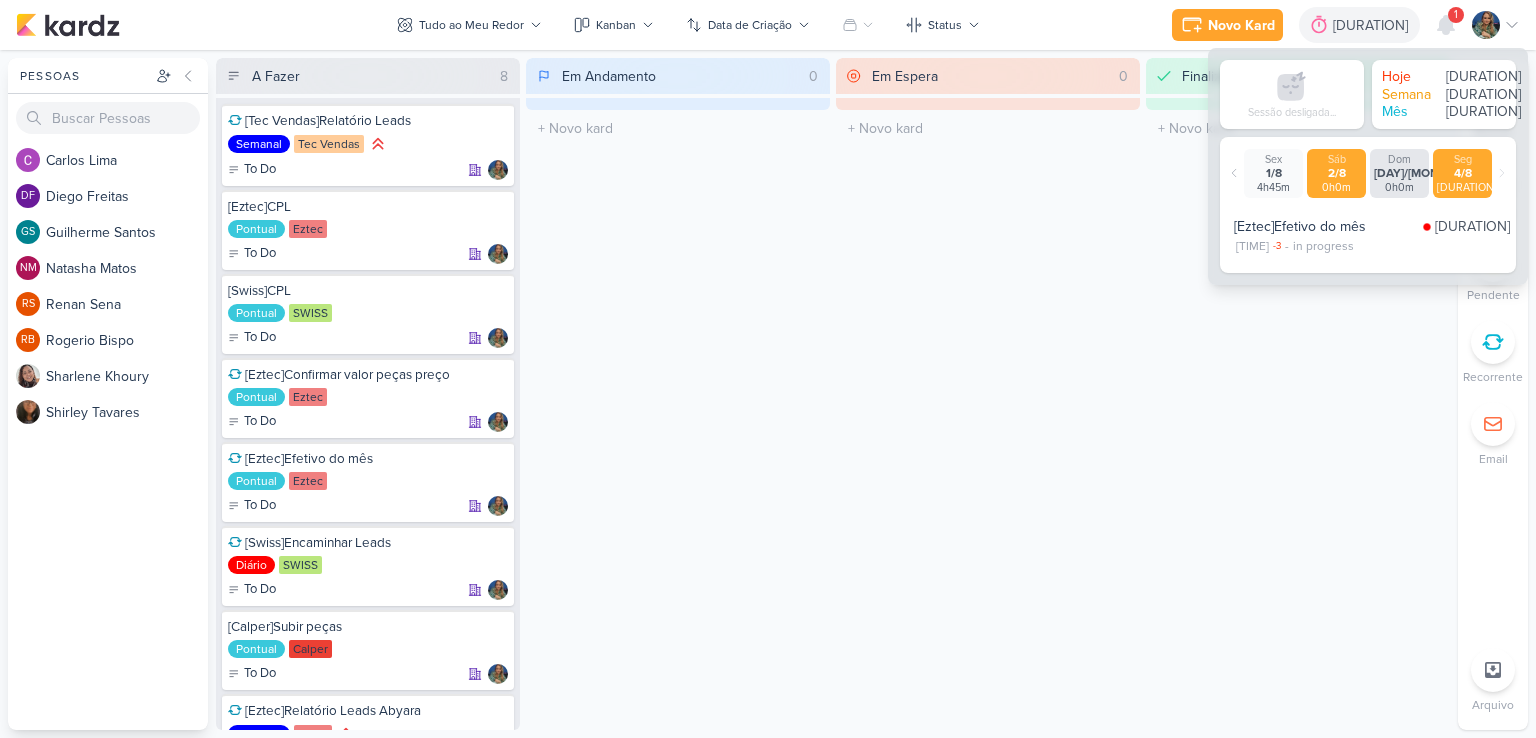 click on "2/8" at bounding box center [1336, 173] 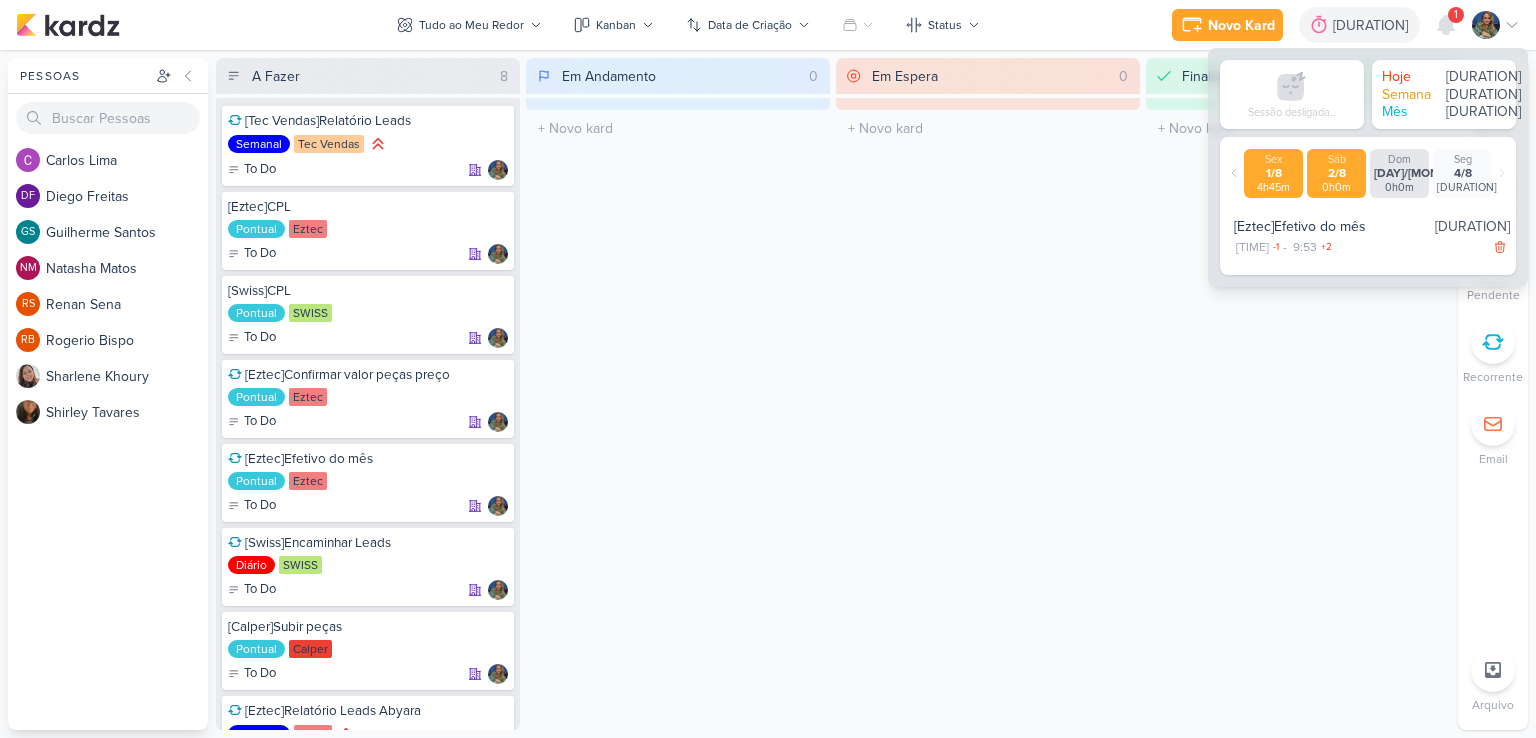 click on "1/8" at bounding box center [1273, 173] 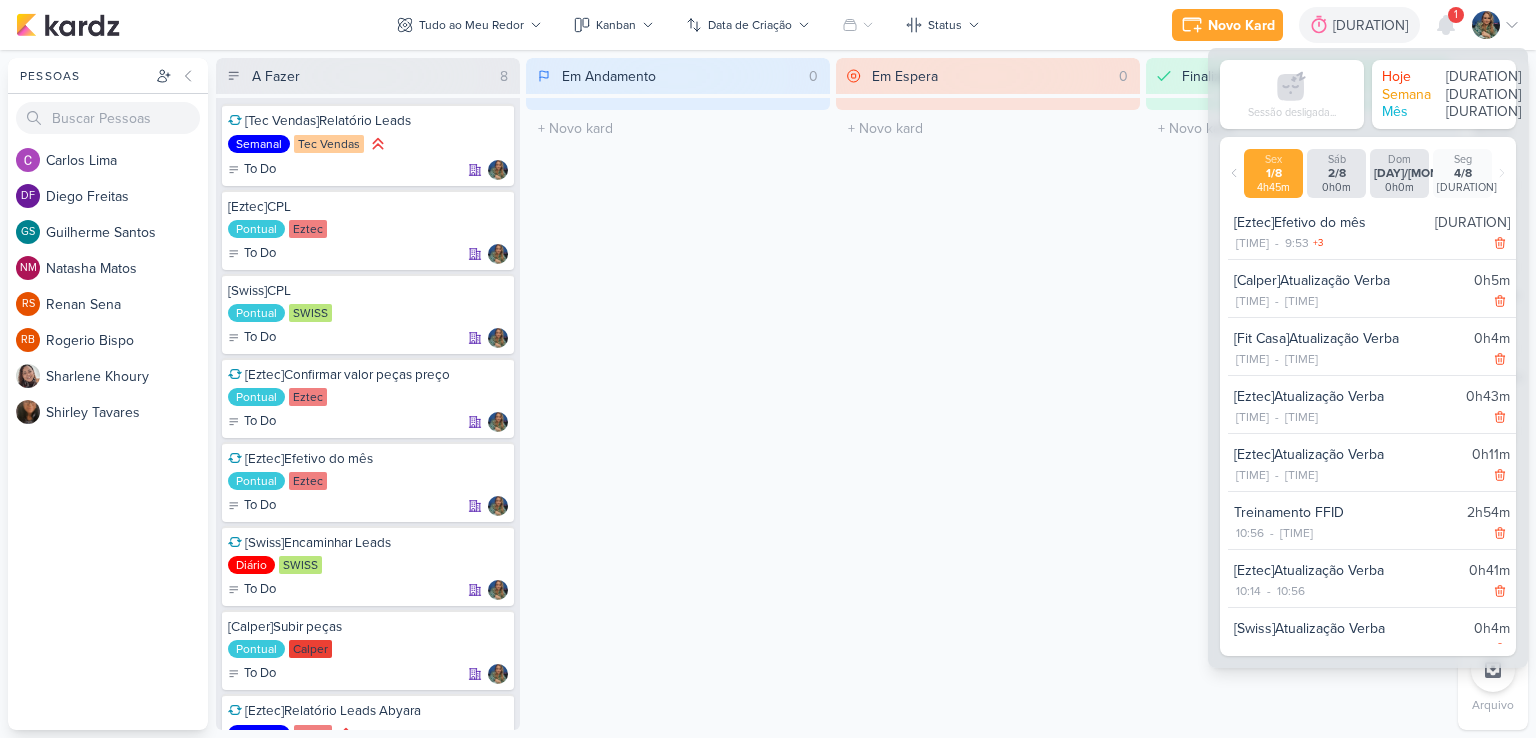 scroll, scrollTop: 0, scrollLeft: 0, axis: both 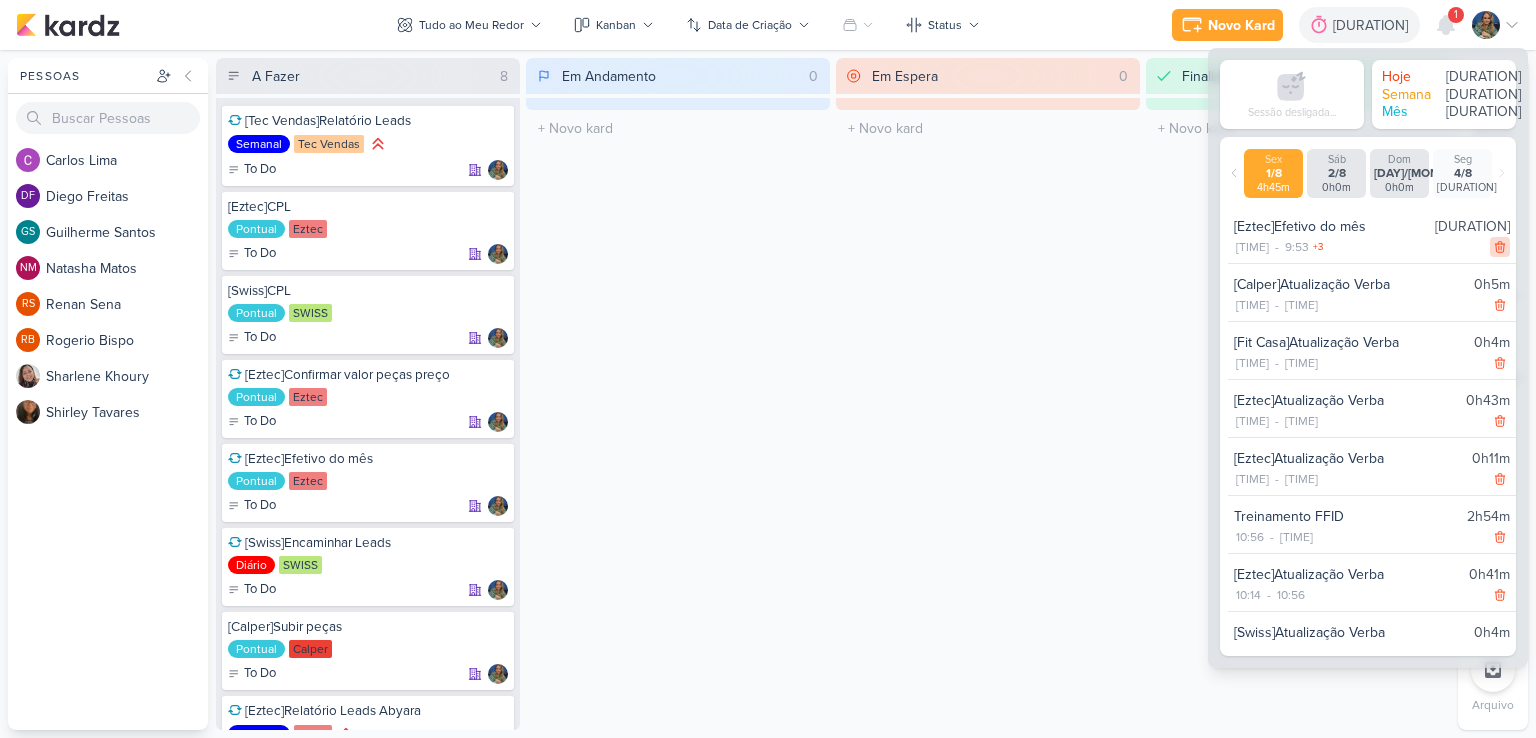 click 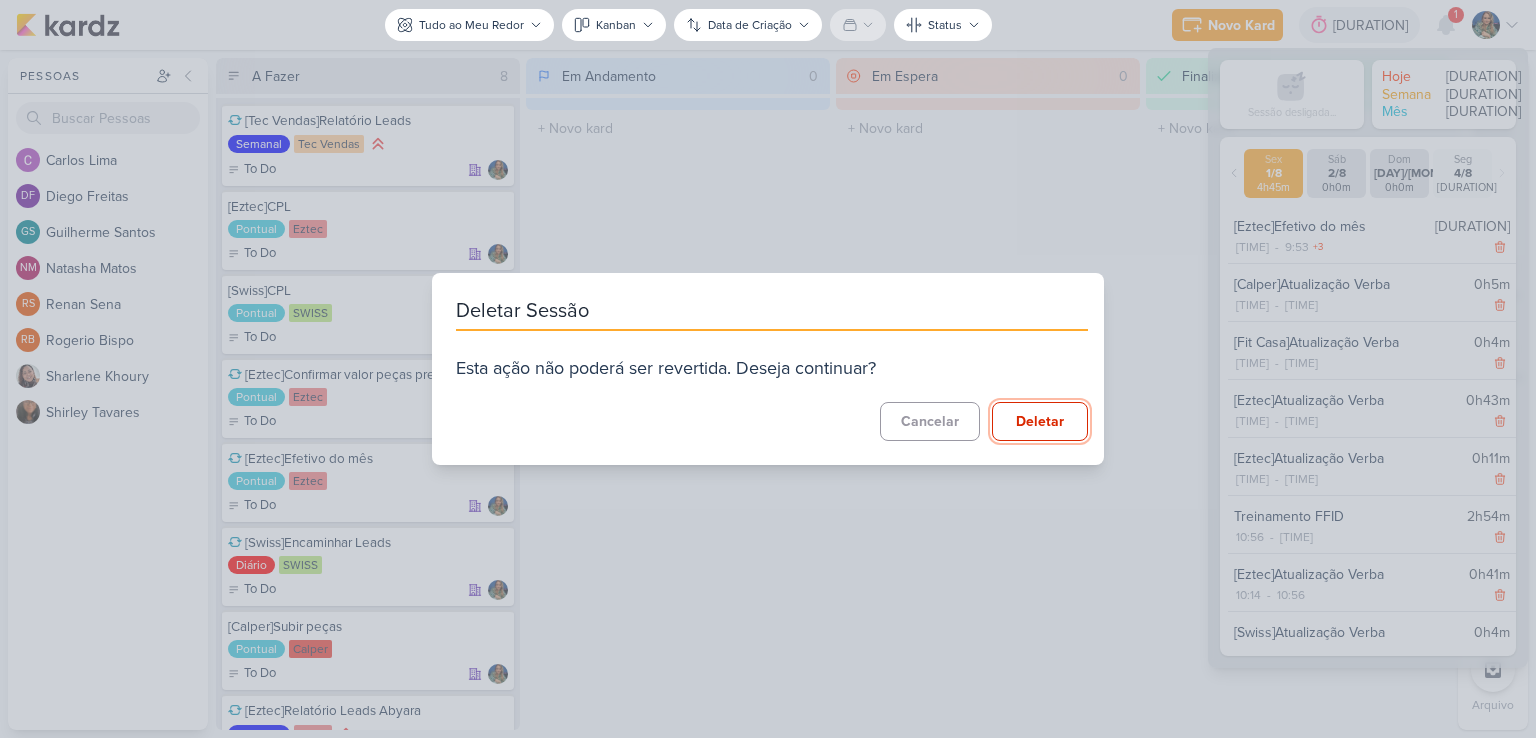 click on "Deletar" at bounding box center (1040, 421) 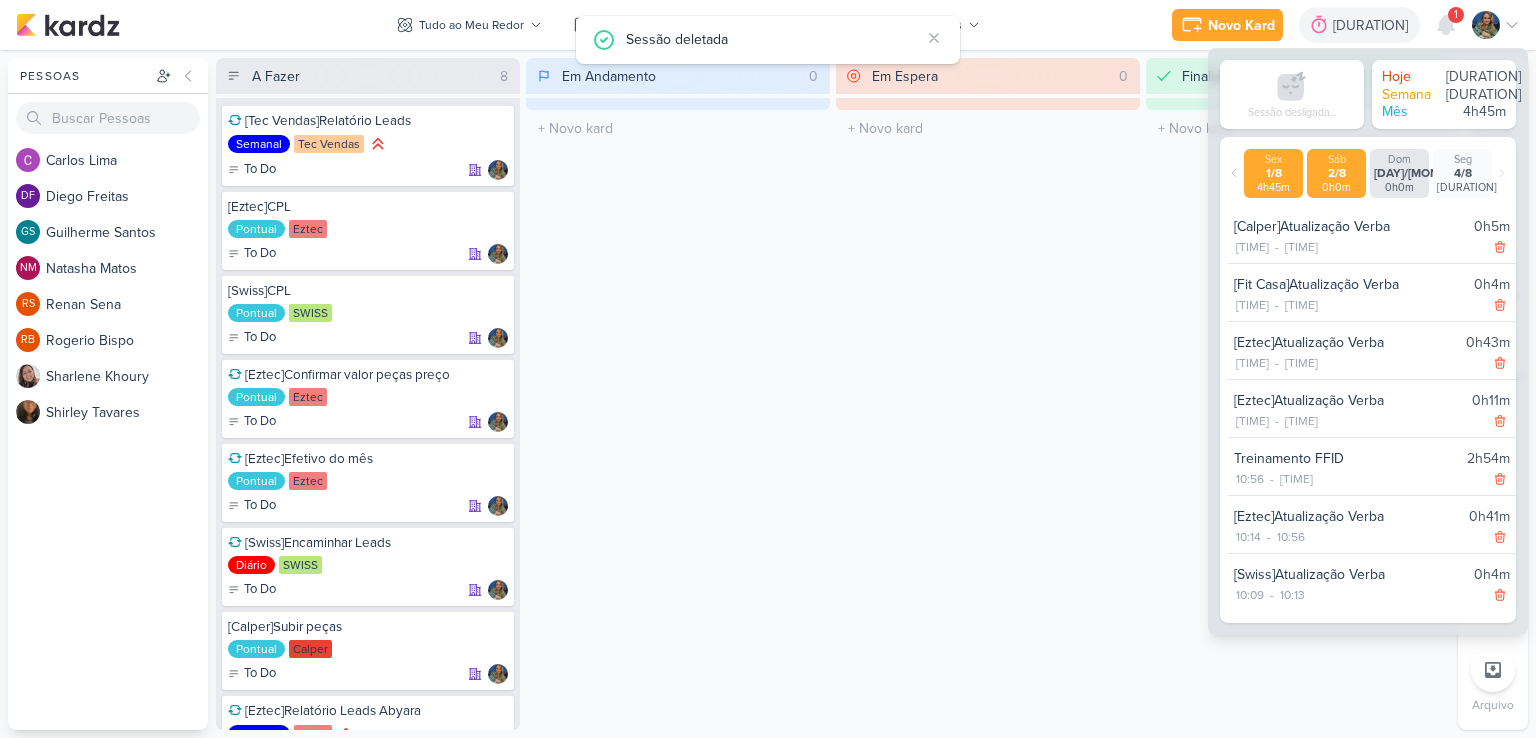 click on "0h0m" at bounding box center (1336, 187) 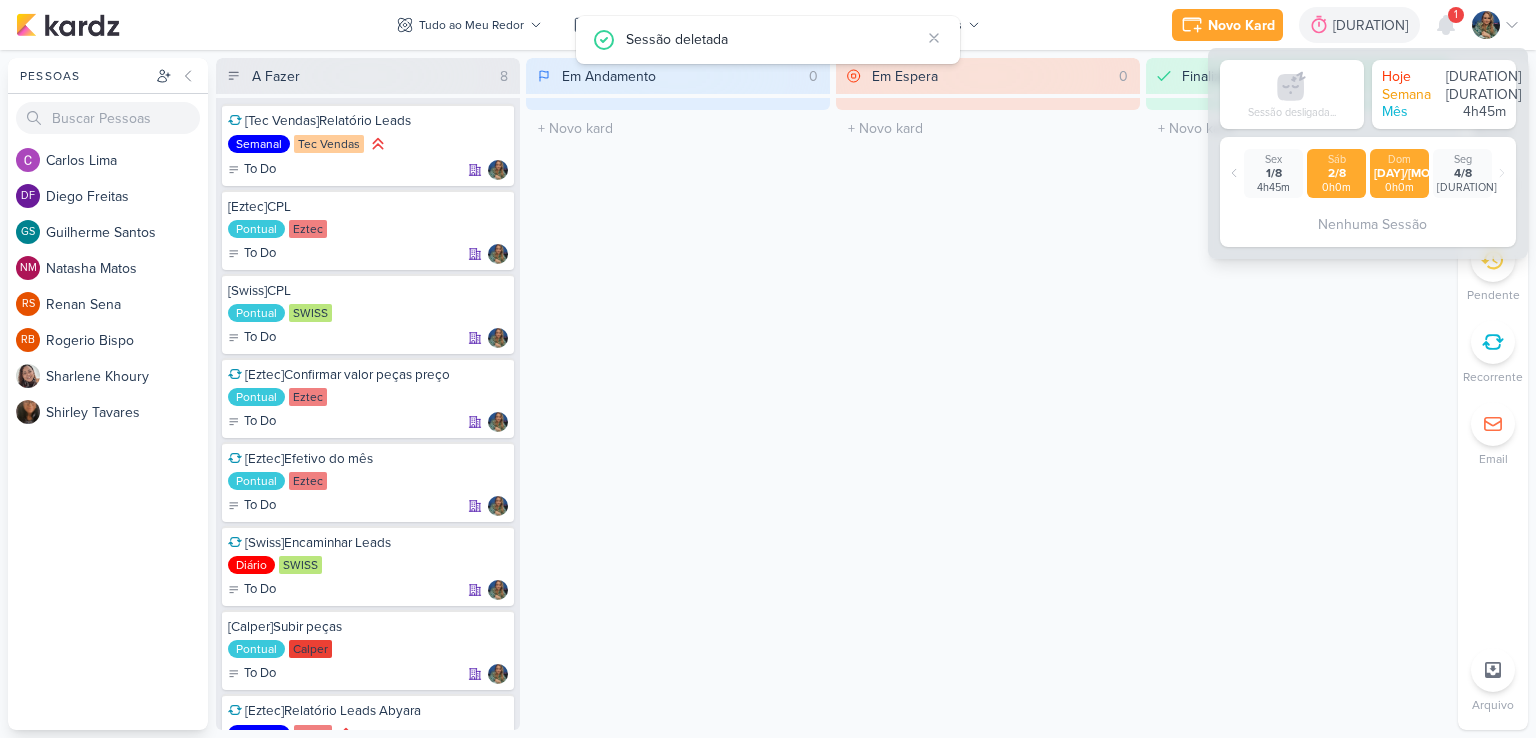 click on "0h0m" at bounding box center [1399, 187] 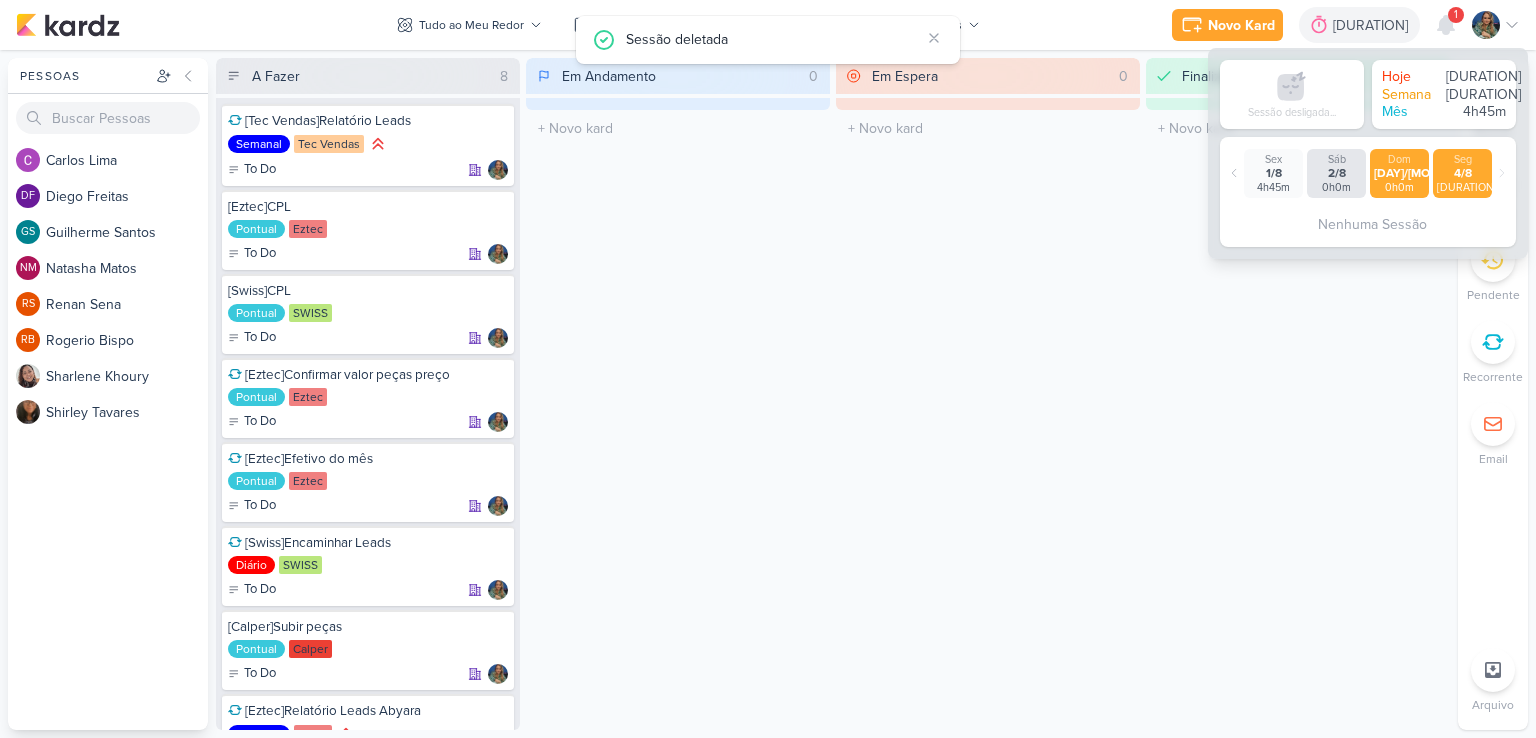 click on "9h53m" at bounding box center (1462, 187) 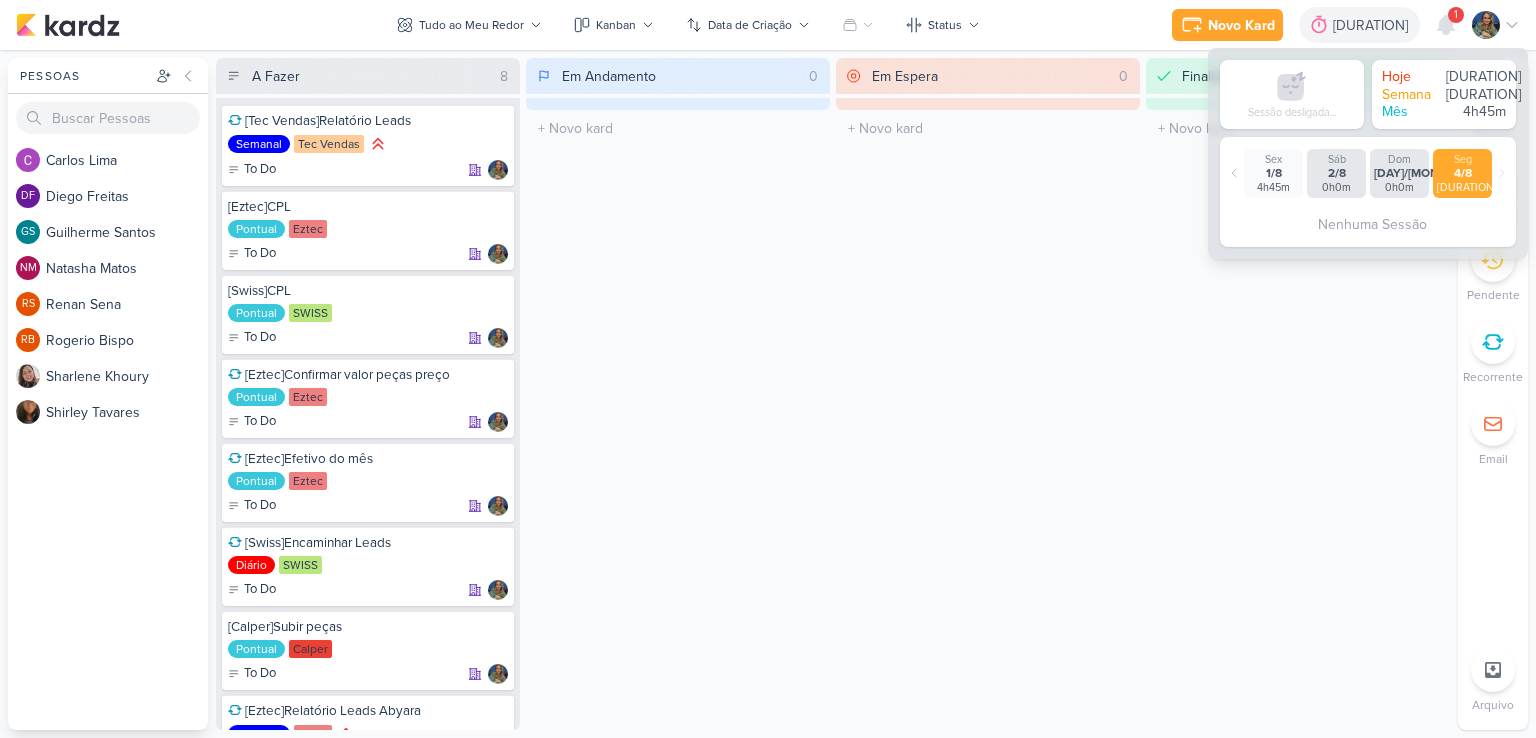 click on "Finalizado
0
O título do kard deve ter menos que 100 caracteres" at bounding box center [1298, 394] 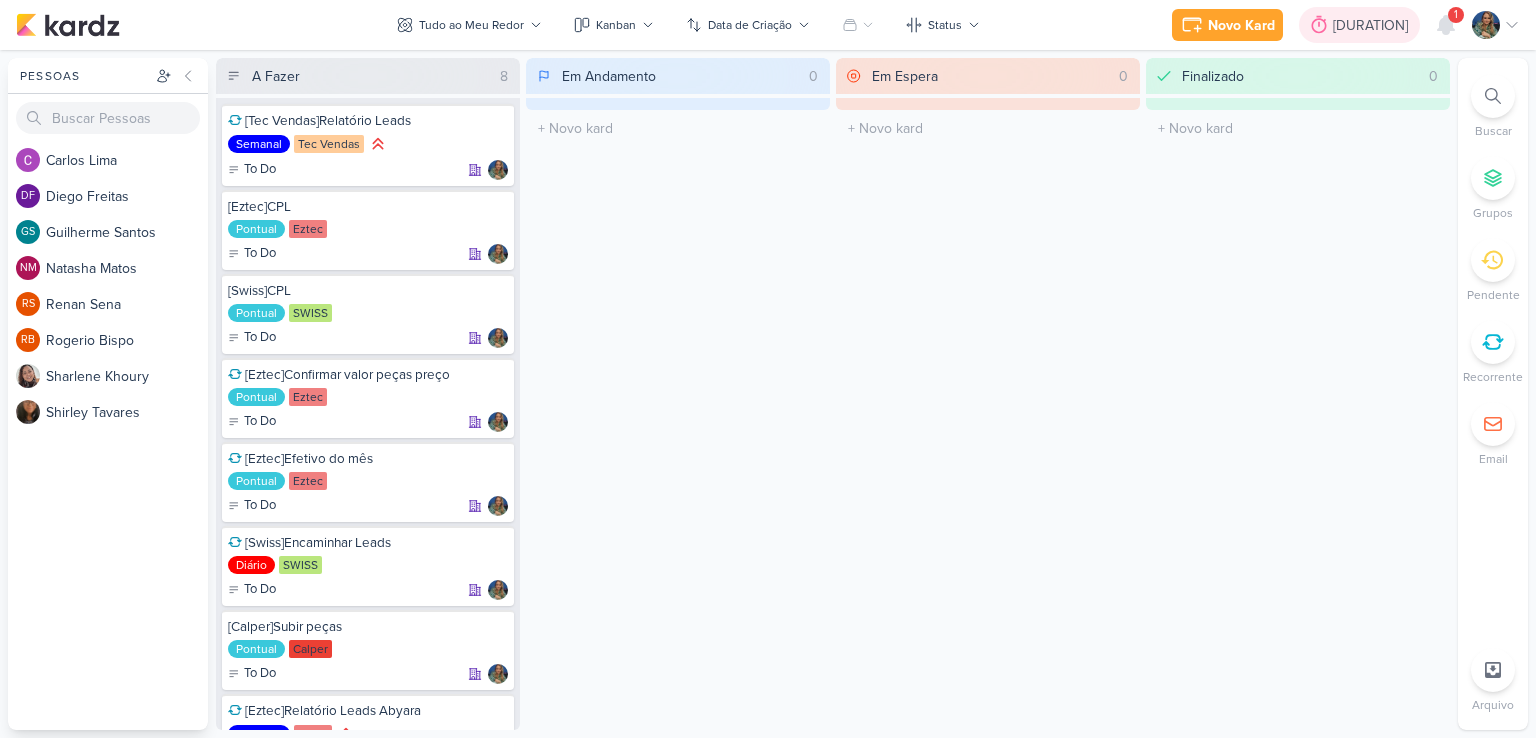 click on "9h54m" at bounding box center [1373, 25] 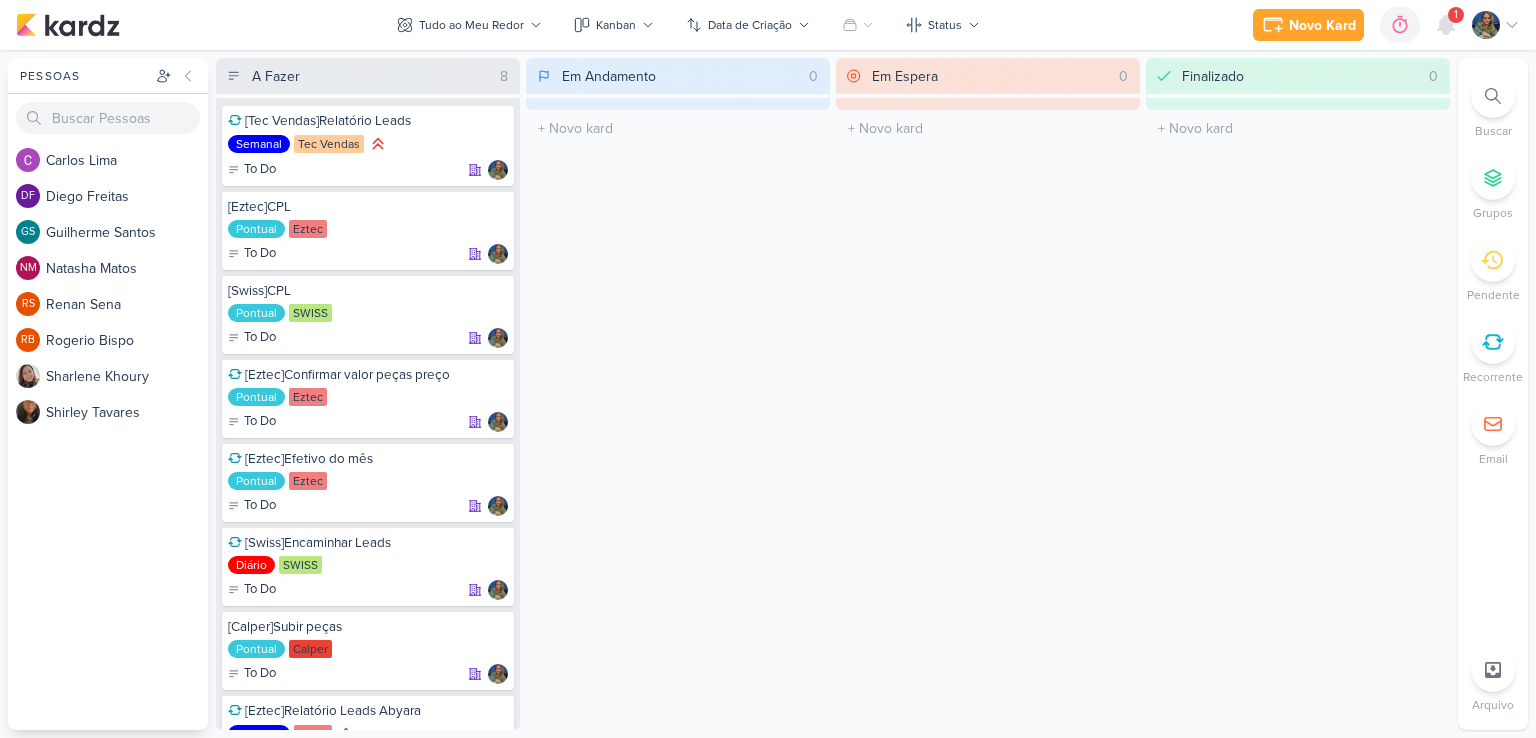 scroll, scrollTop: 0, scrollLeft: 0, axis: both 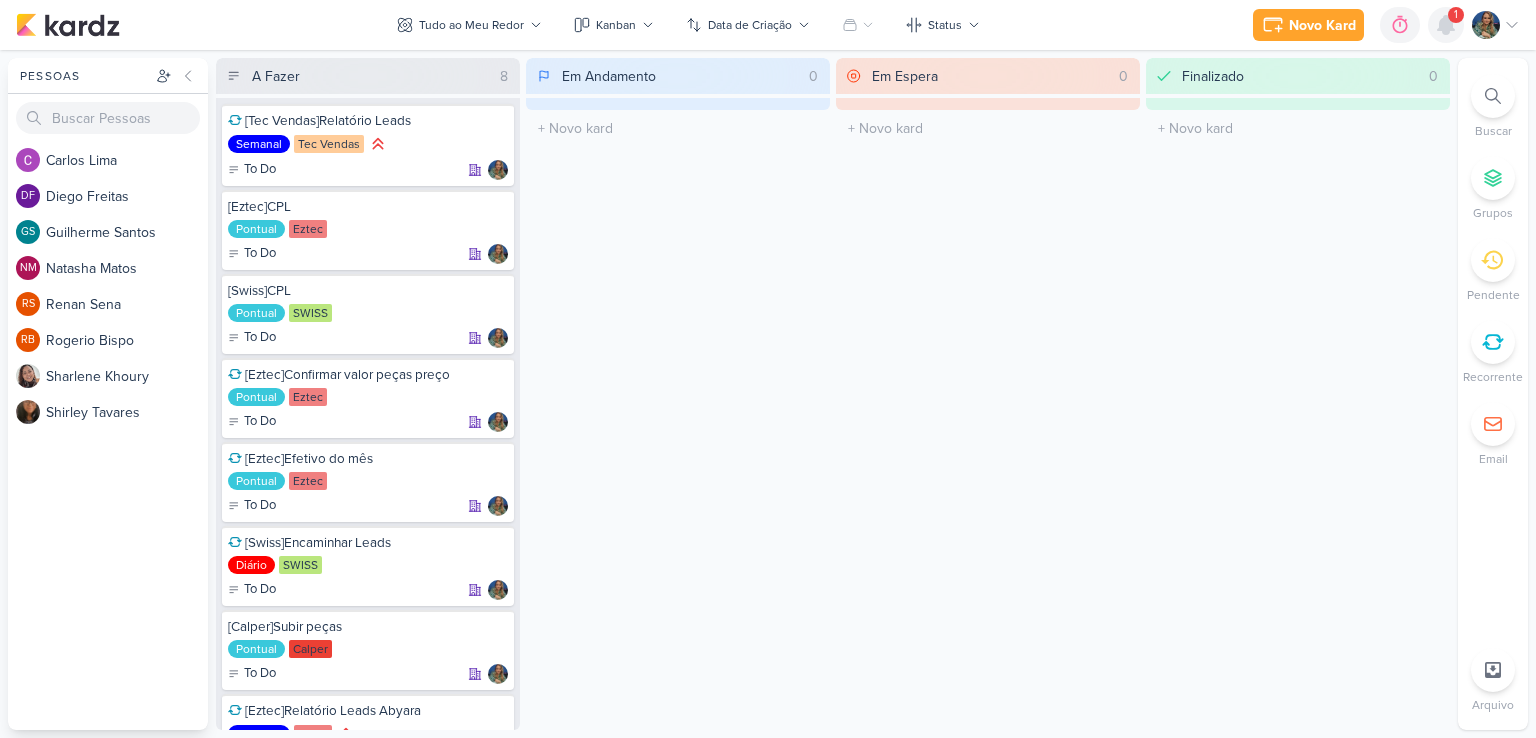 click 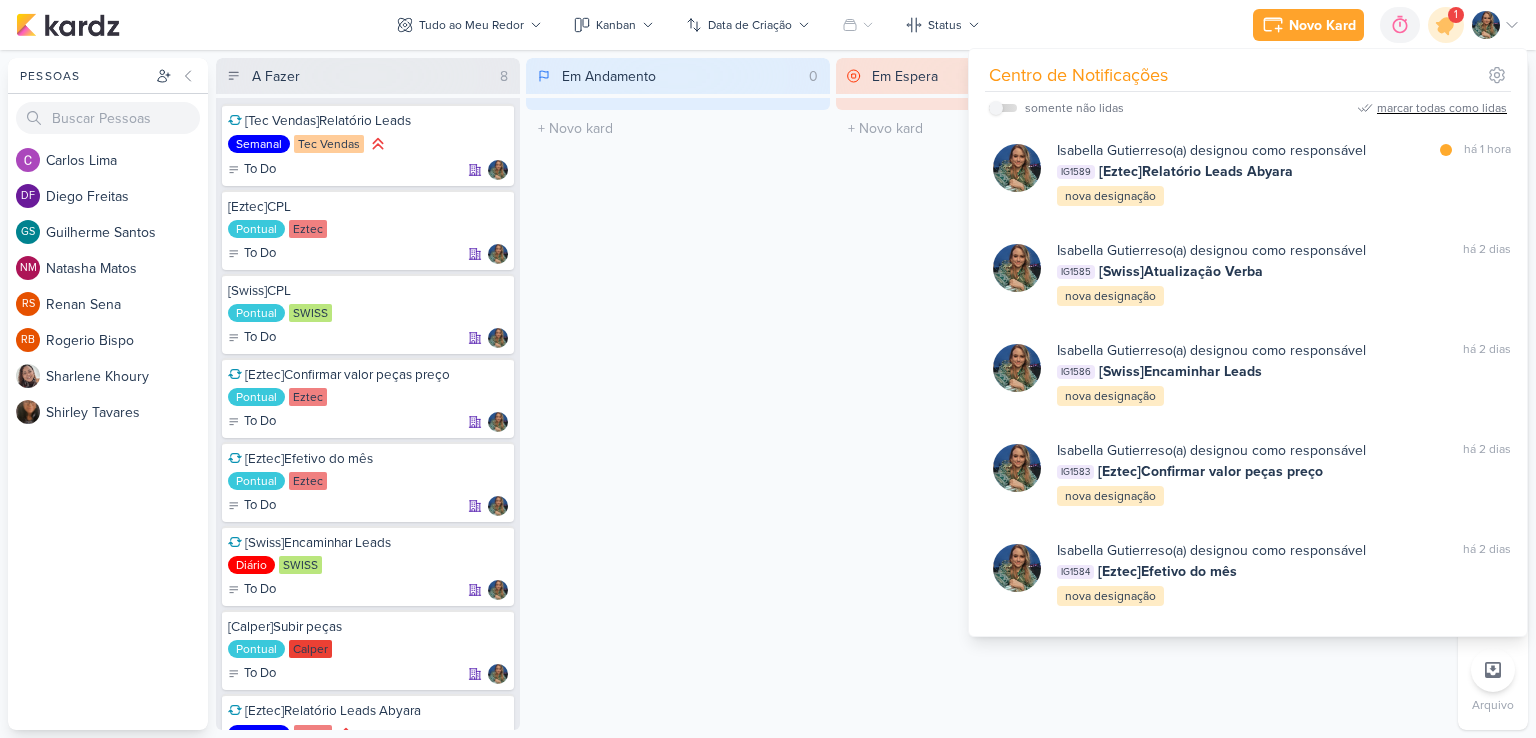 click on "marcar todas como lidas" at bounding box center (1442, 108) 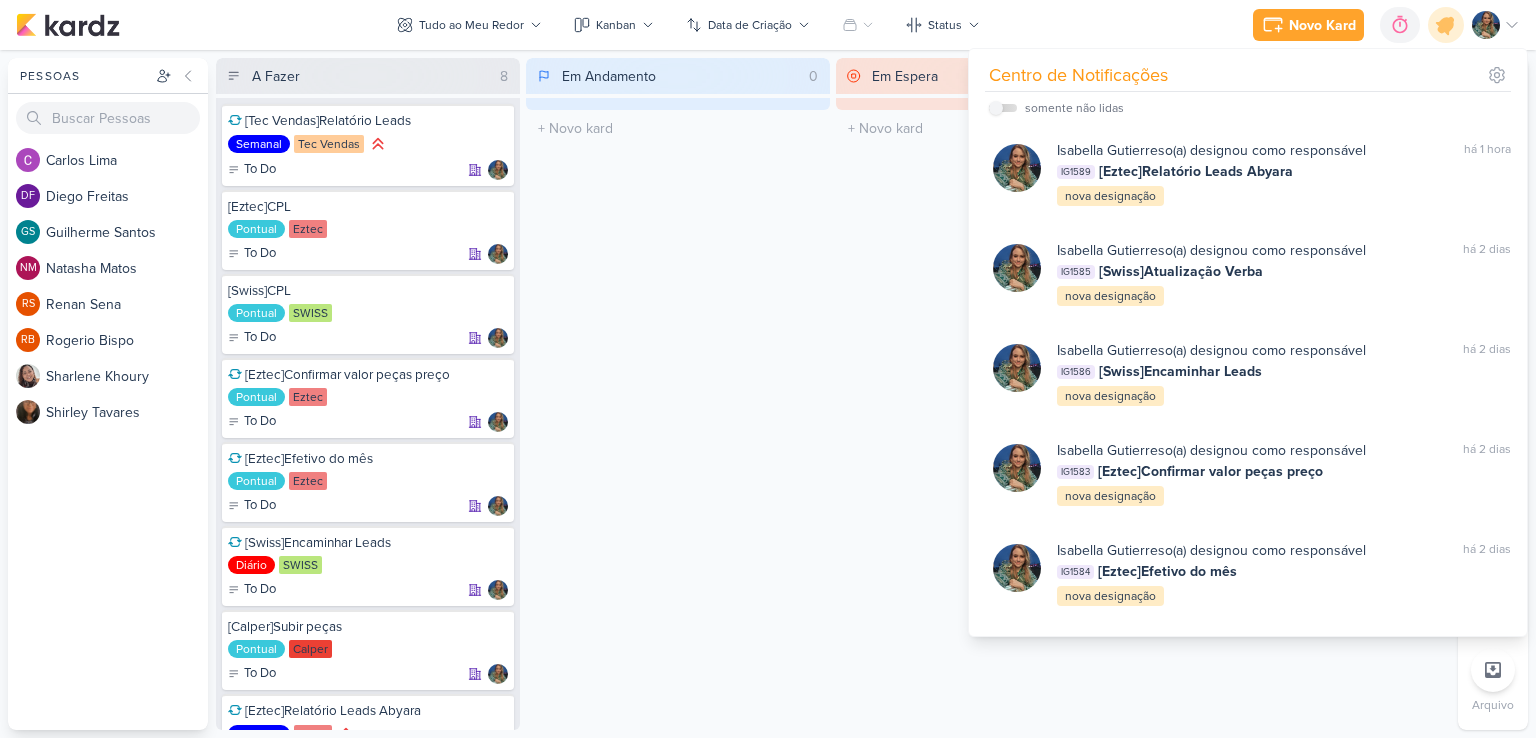 click on "Tudo ao Meu Redor
visão
Caixa de Entrada
A caixa de entrada mostra todos os kardz que você é o responsável
Enviados
A visão de enviados contém os kardz que você criou e designou à outra pessoa
Colaboração" at bounding box center [688, 25] 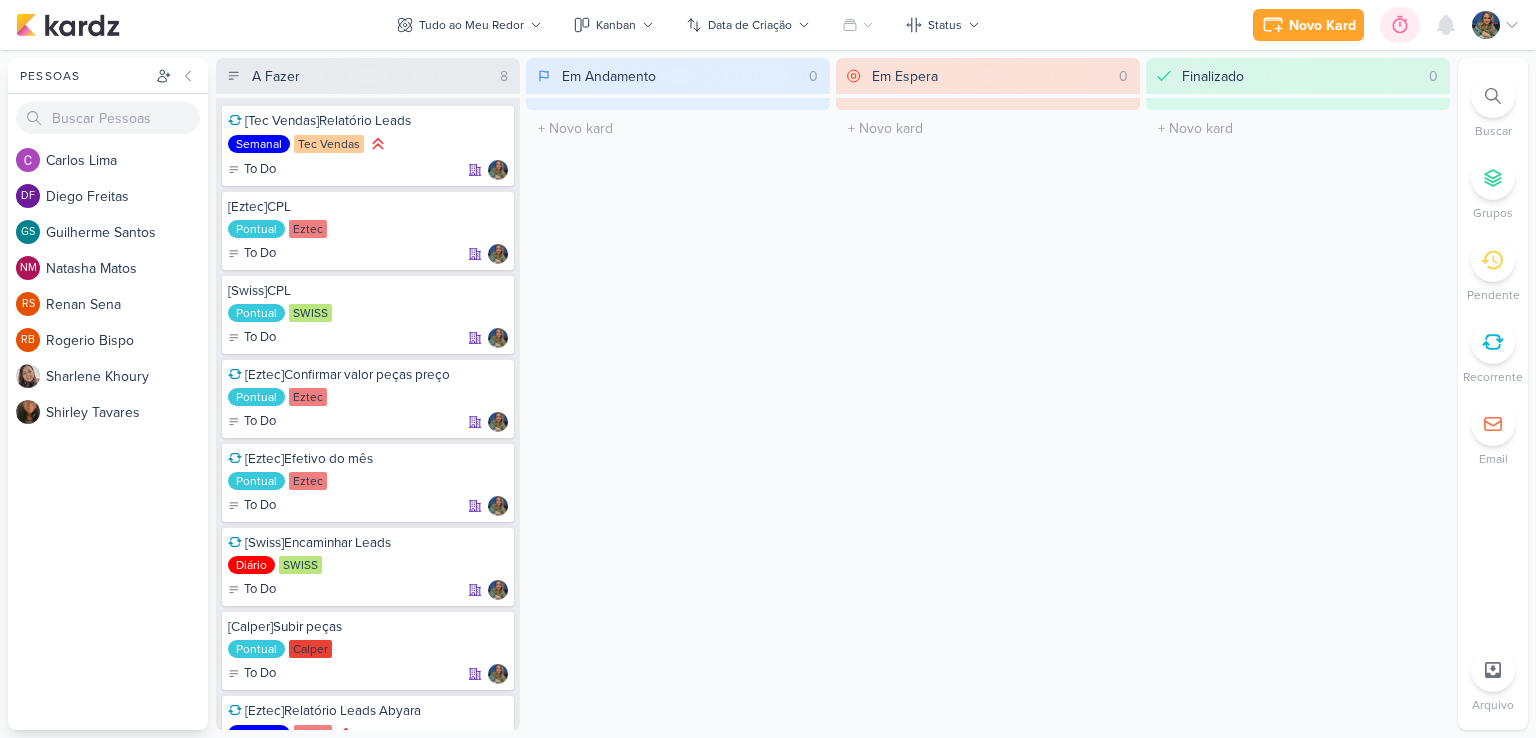 click 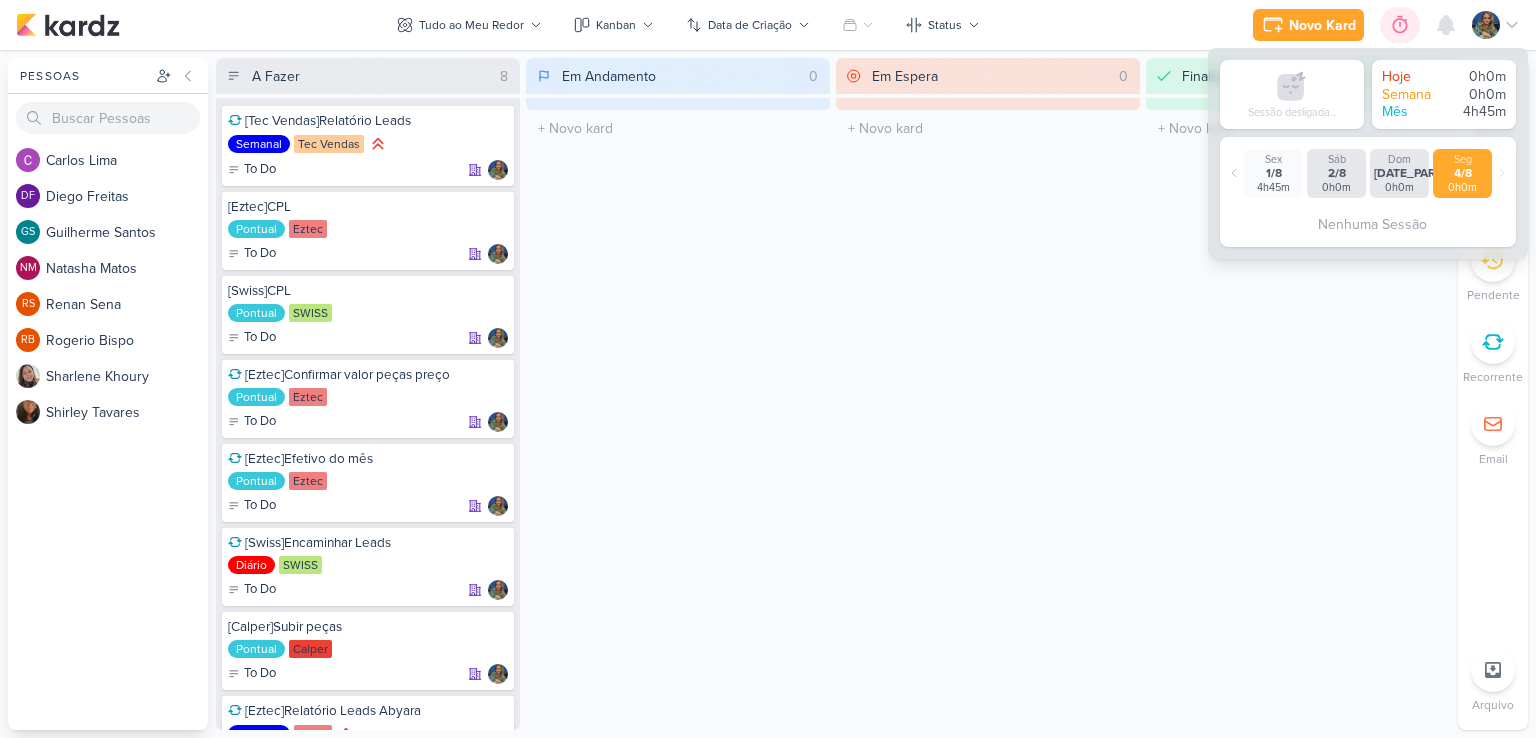 click 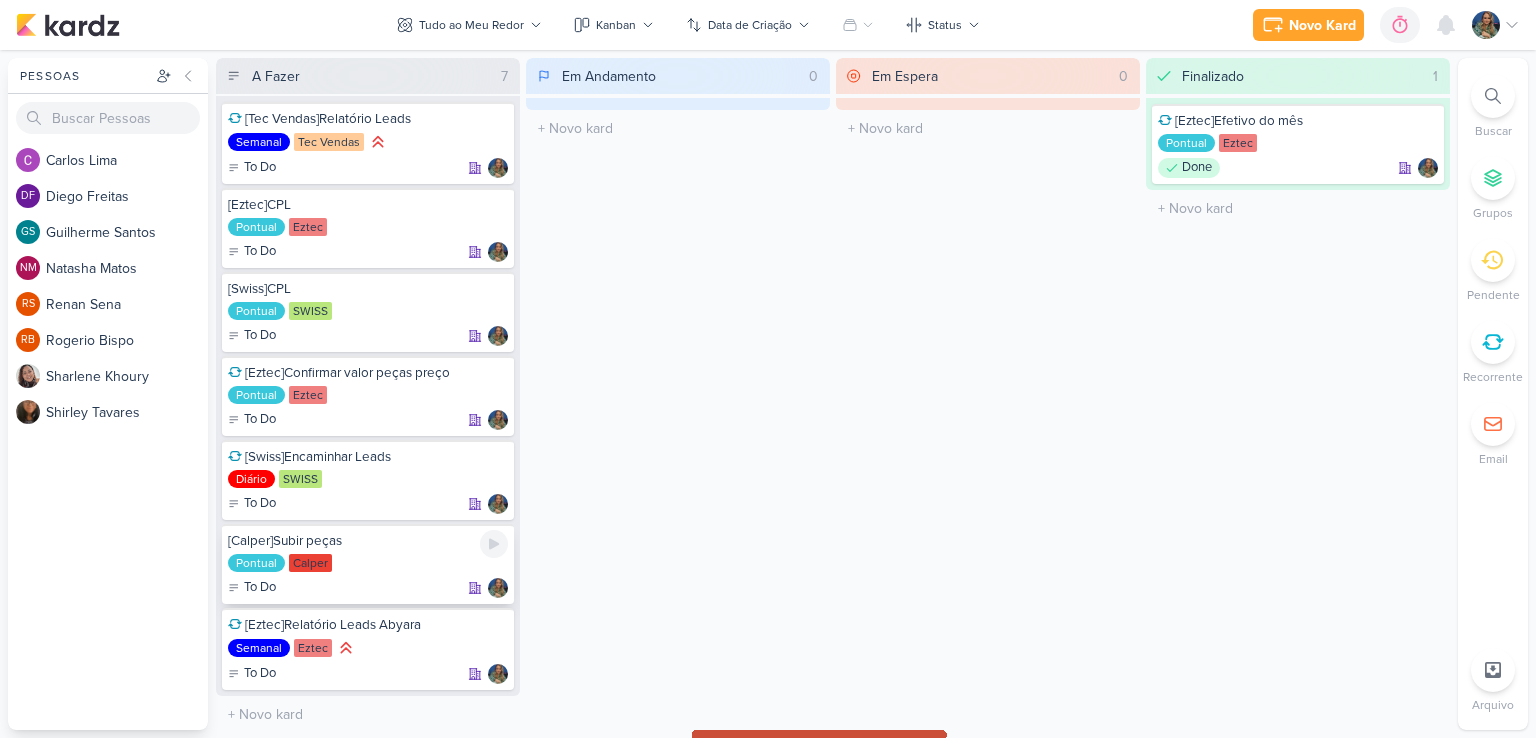 scroll, scrollTop: 0, scrollLeft: 0, axis: both 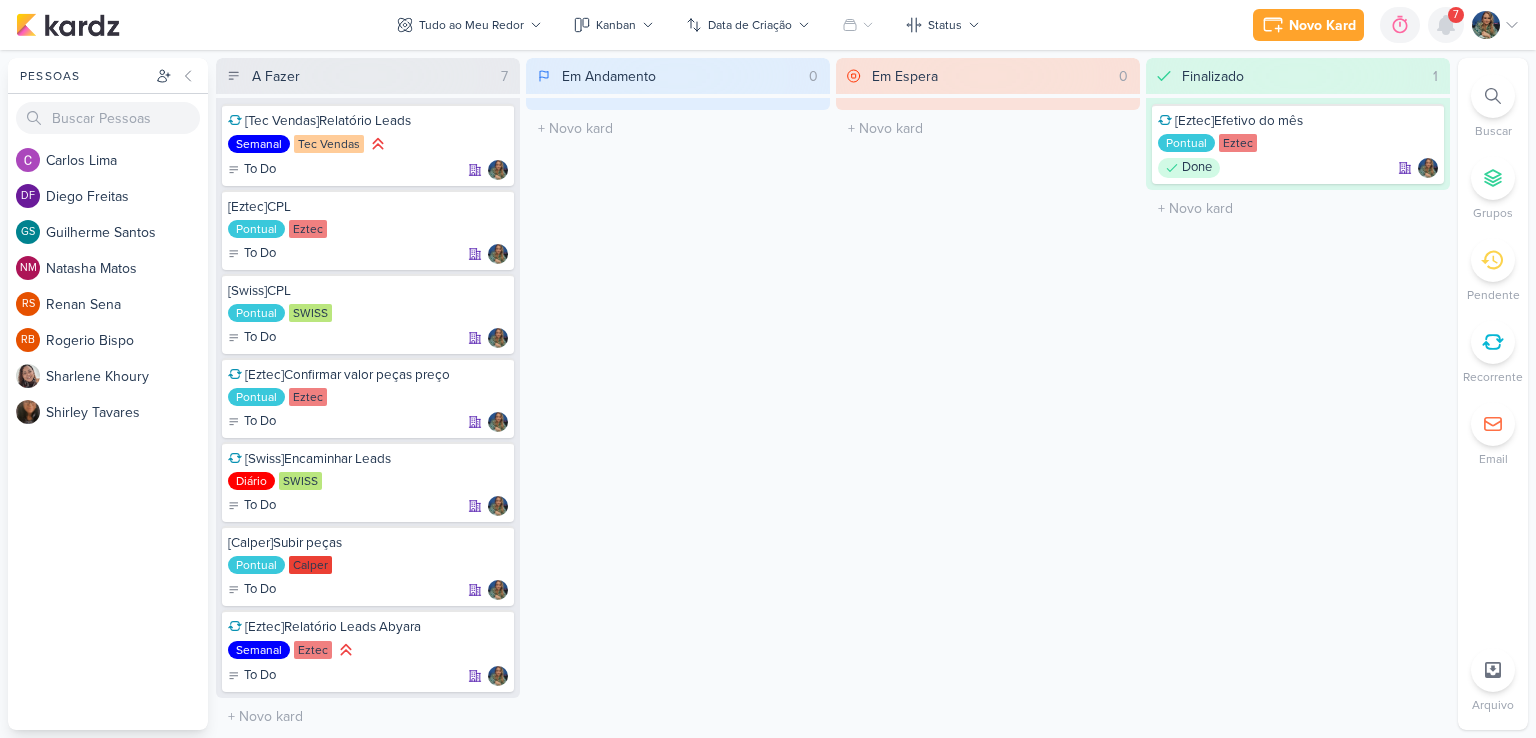 click 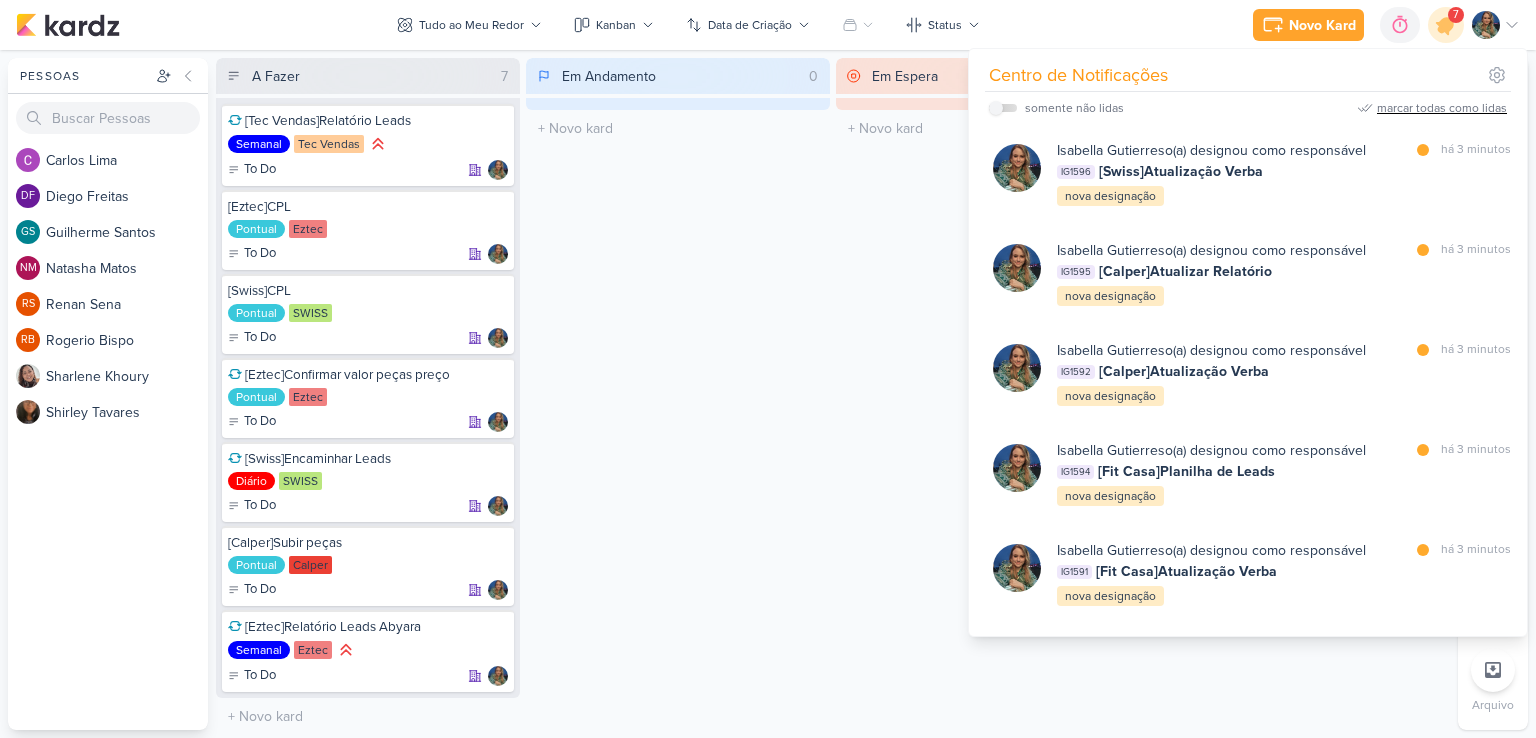 click on "marcar todas como lidas" at bounding box center [1442, 108] 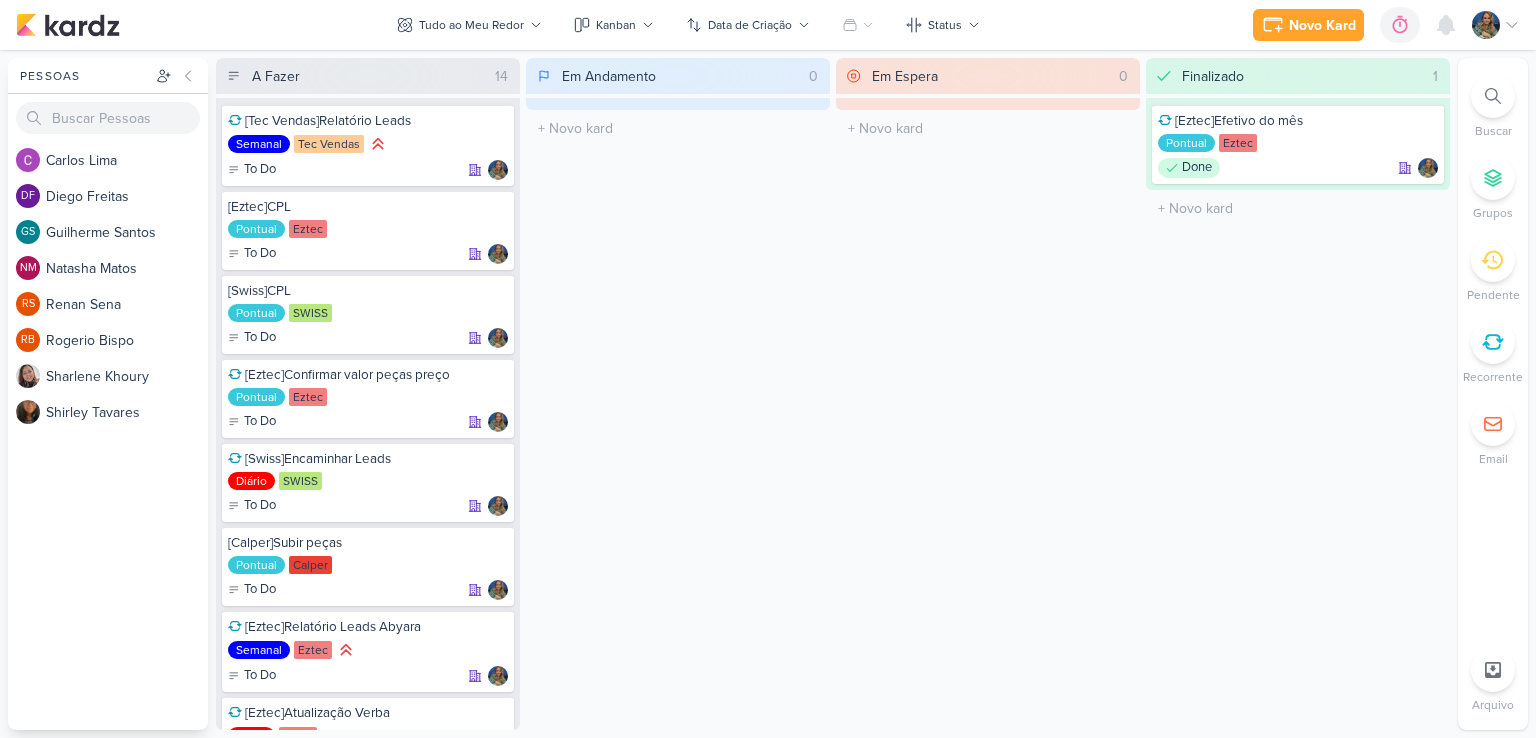 scroll, scrollTop: 0, scrollLeft: 0, axis: both 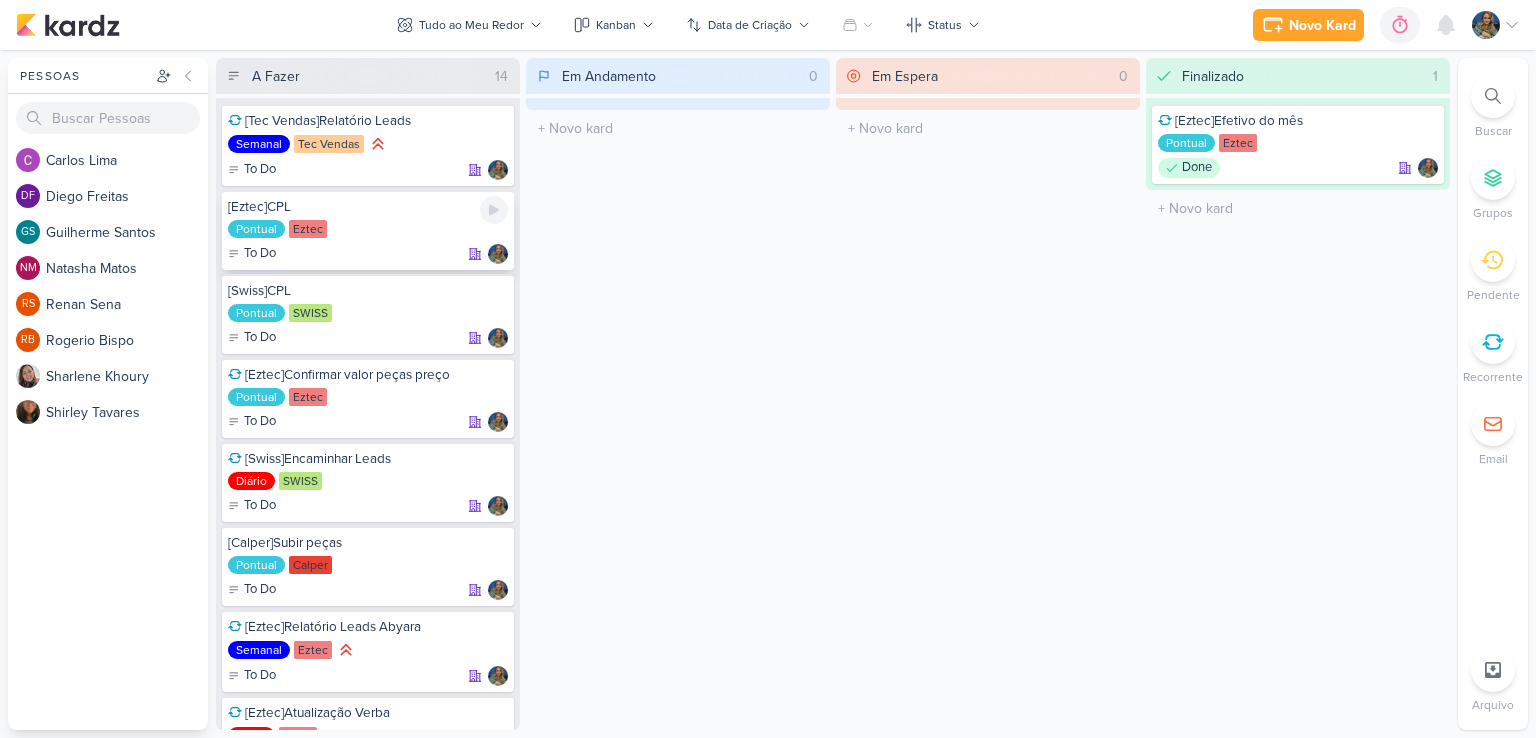 click on "Pontual
Eztec" at bounding box center [368, 230] 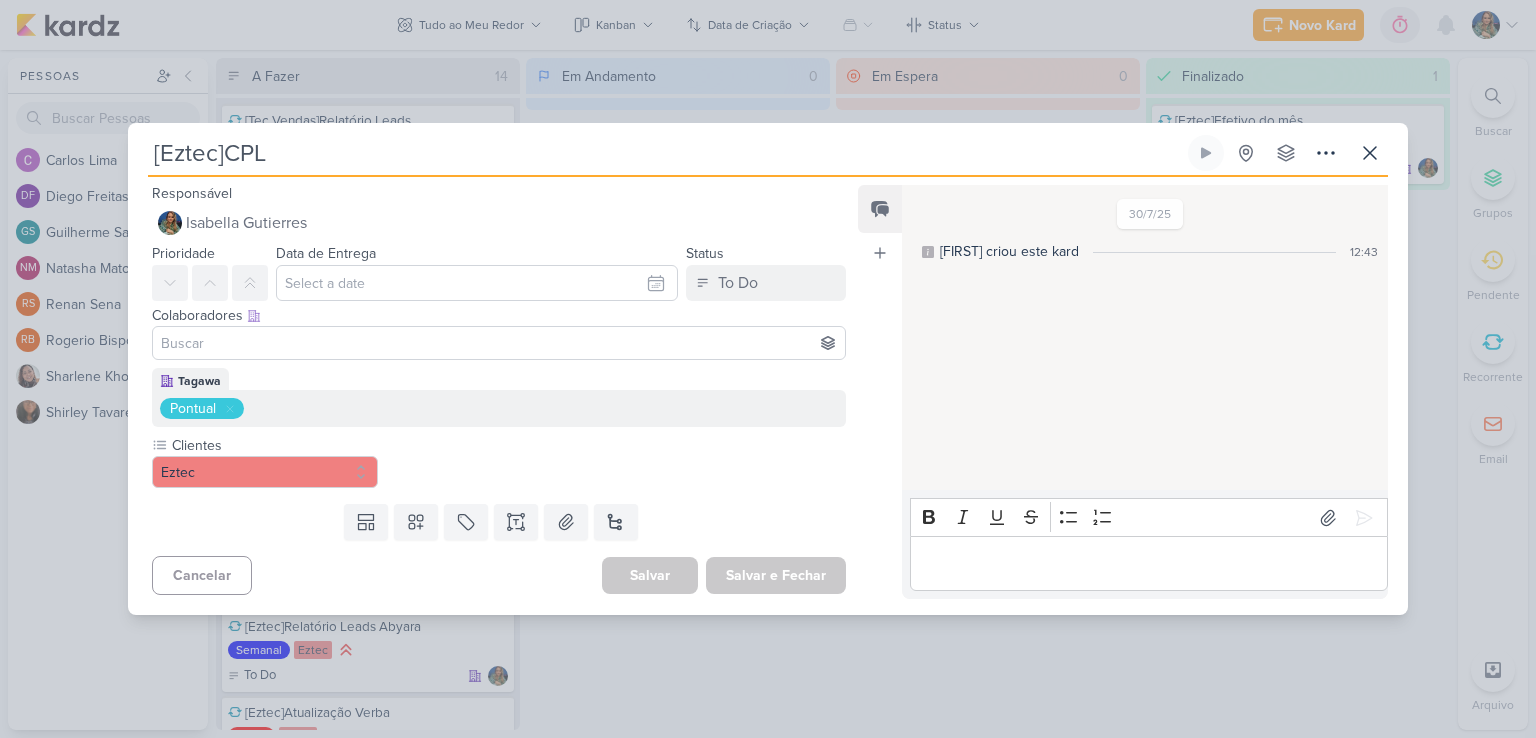 click on "Cancelar
Salvar
Salvar e Fechar
Ctrl + Enter" at bounding box center (491, 573) 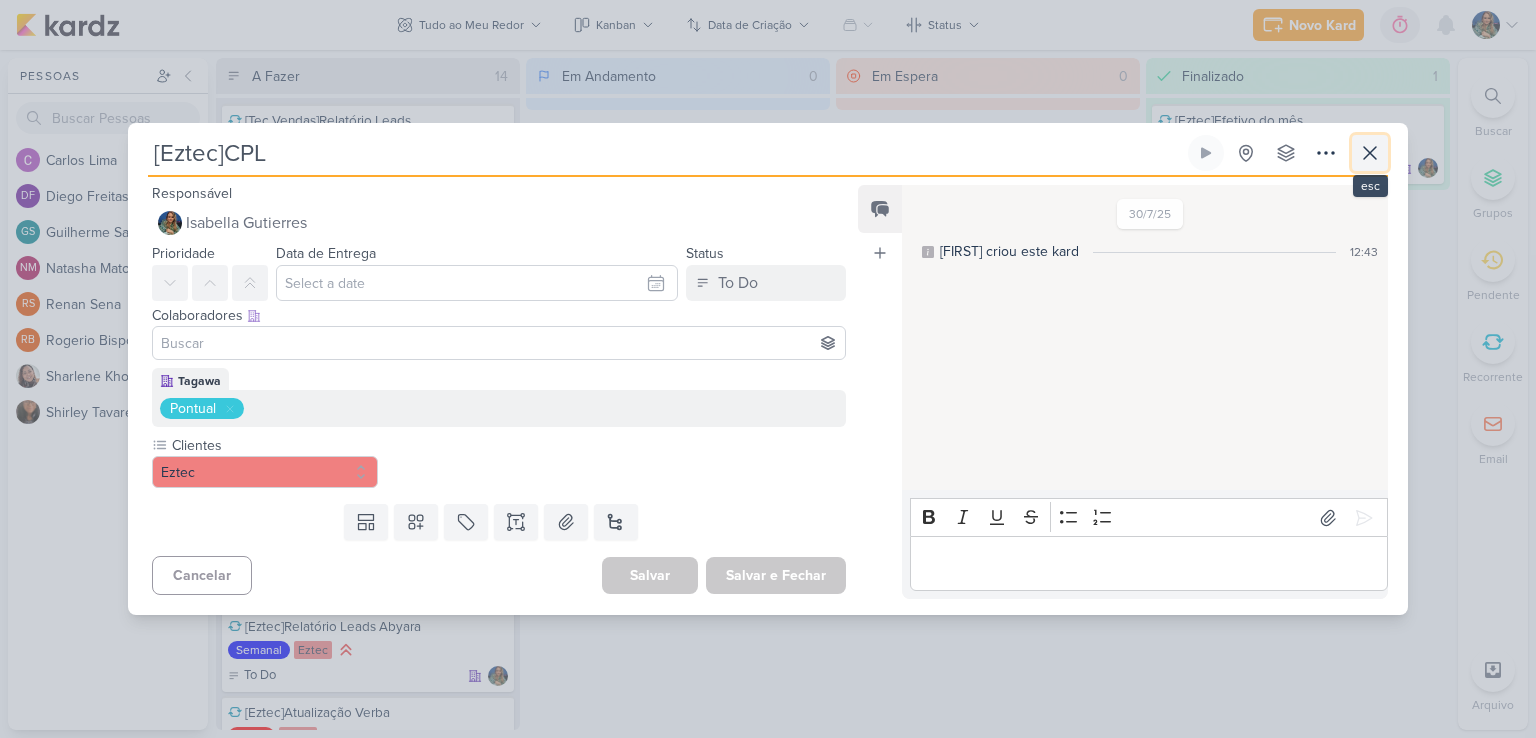 click 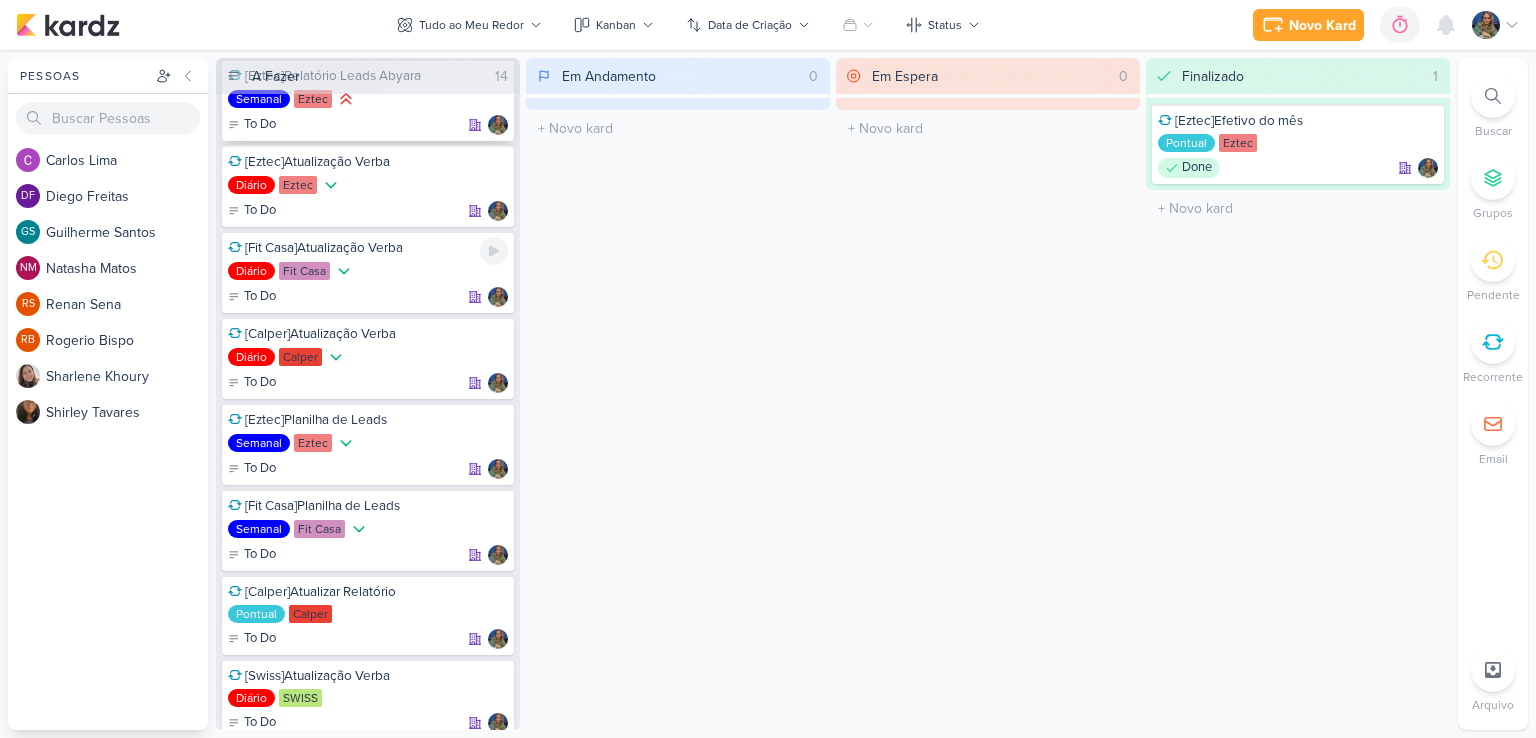 scroll, scrollTop: 597, scrollLeft: 0, axis: vertical 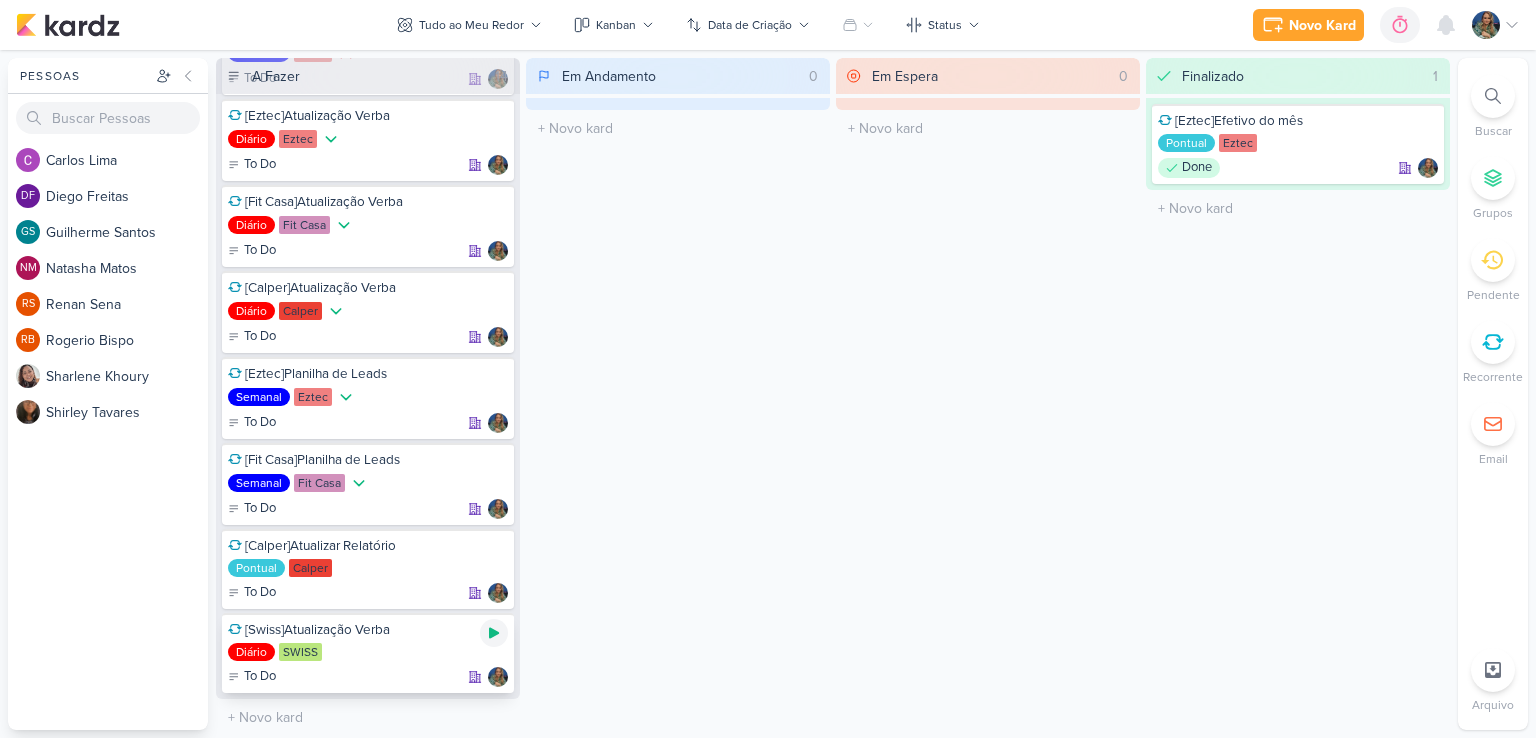 click 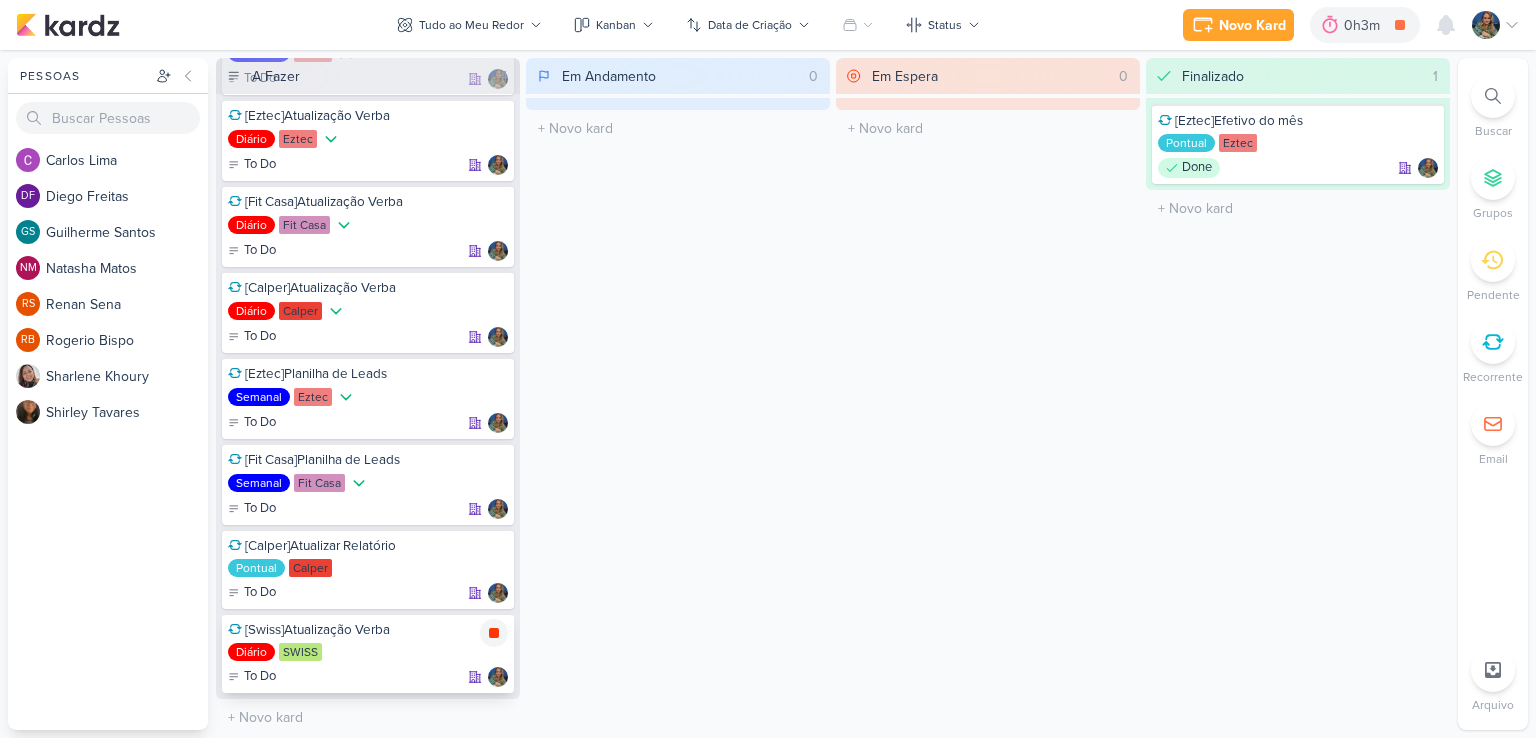 click 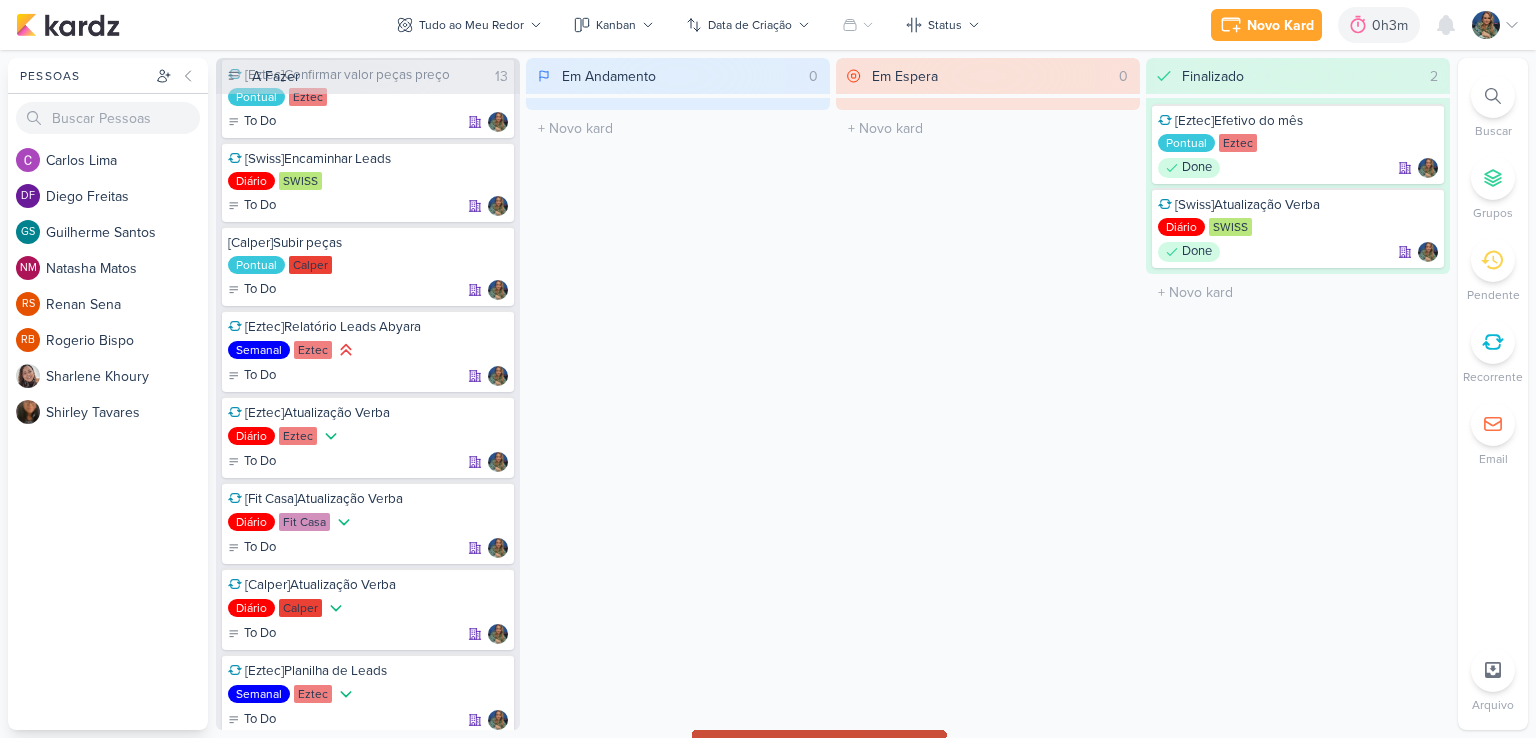 scroll, scrollTop: 400, scrollLeft: 0, axis: vertical 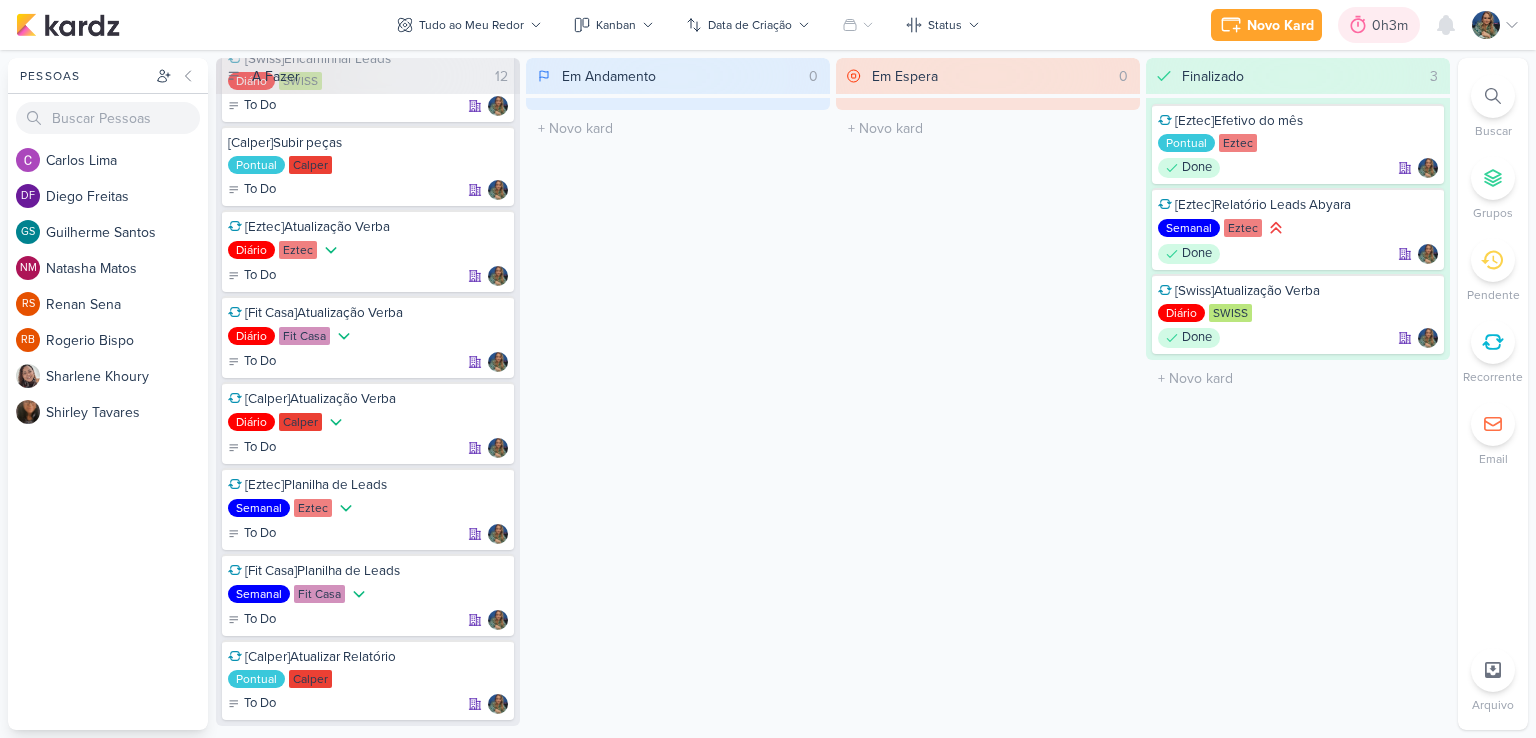 click on "0h3m" at bounding box center [1393, 25] 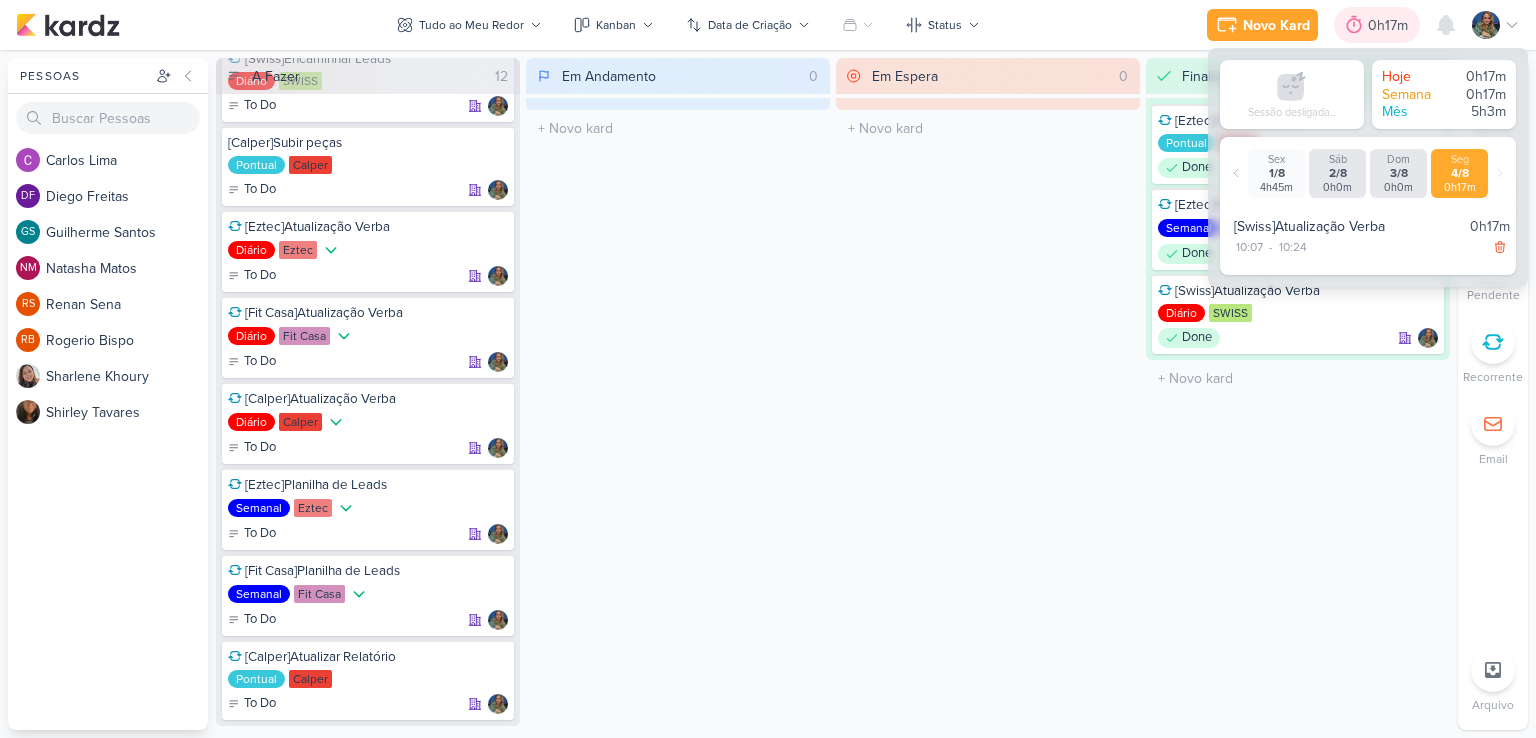 click on "0h17m" at bounding box center [1391, 25] 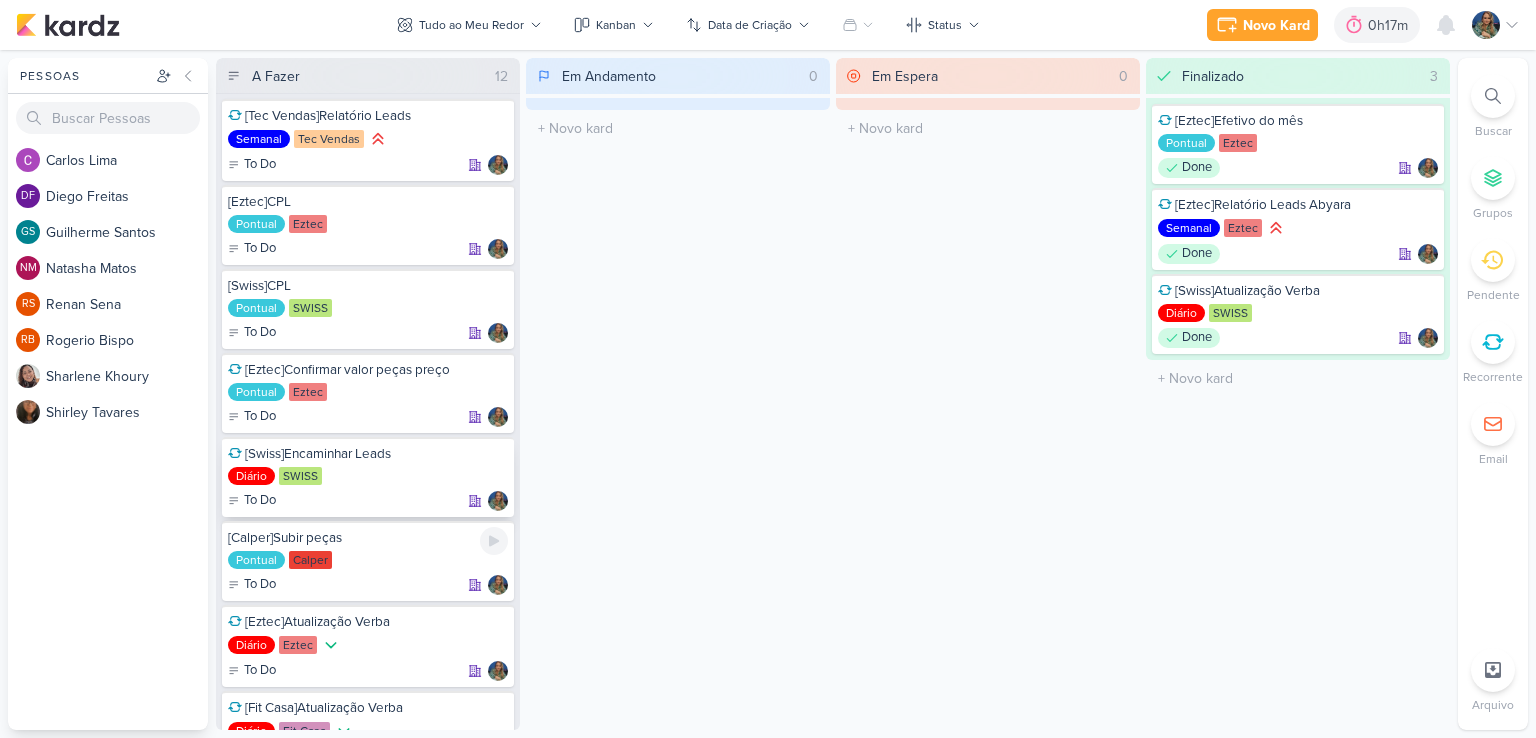 scroll, scrollTop: 0, scrollLeft: 0, axis: both 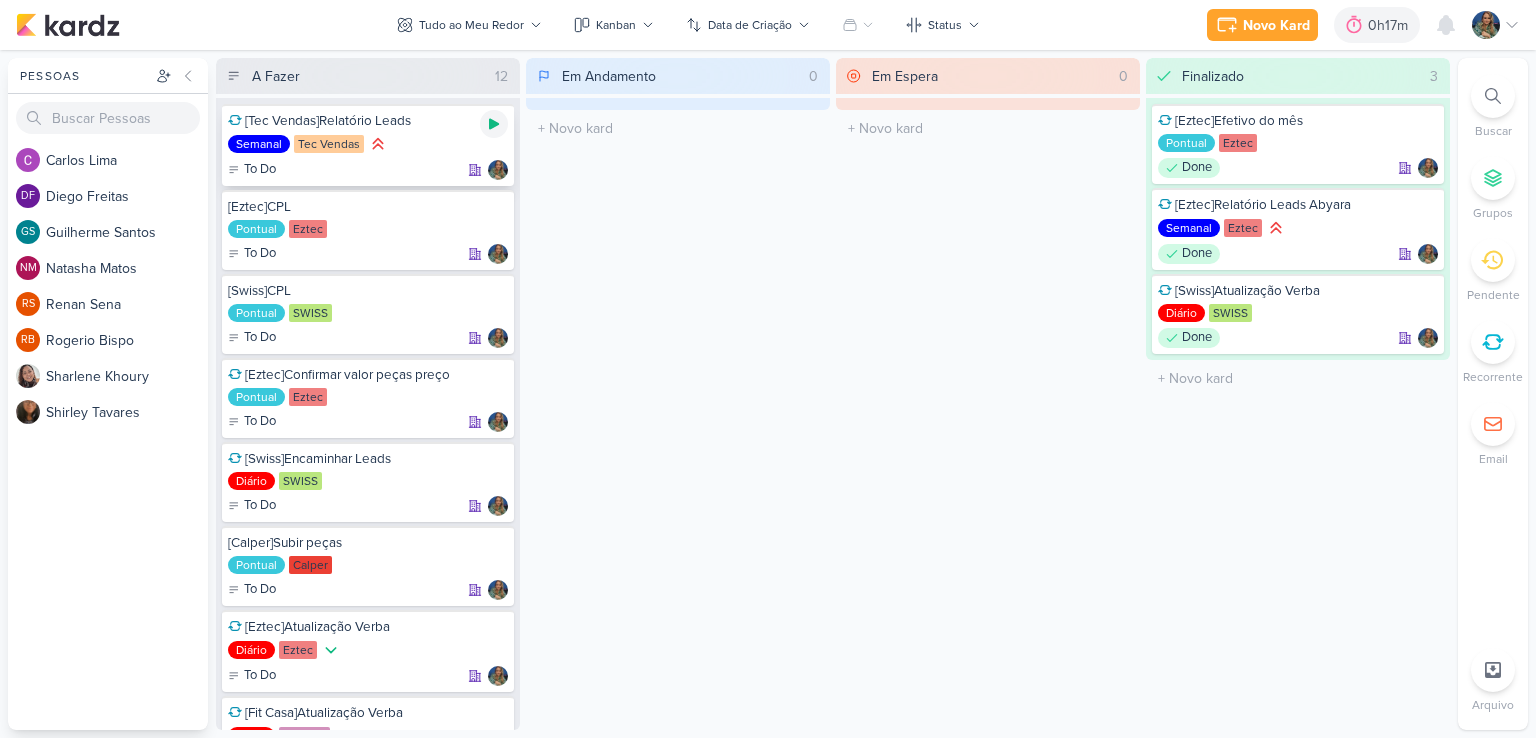 click 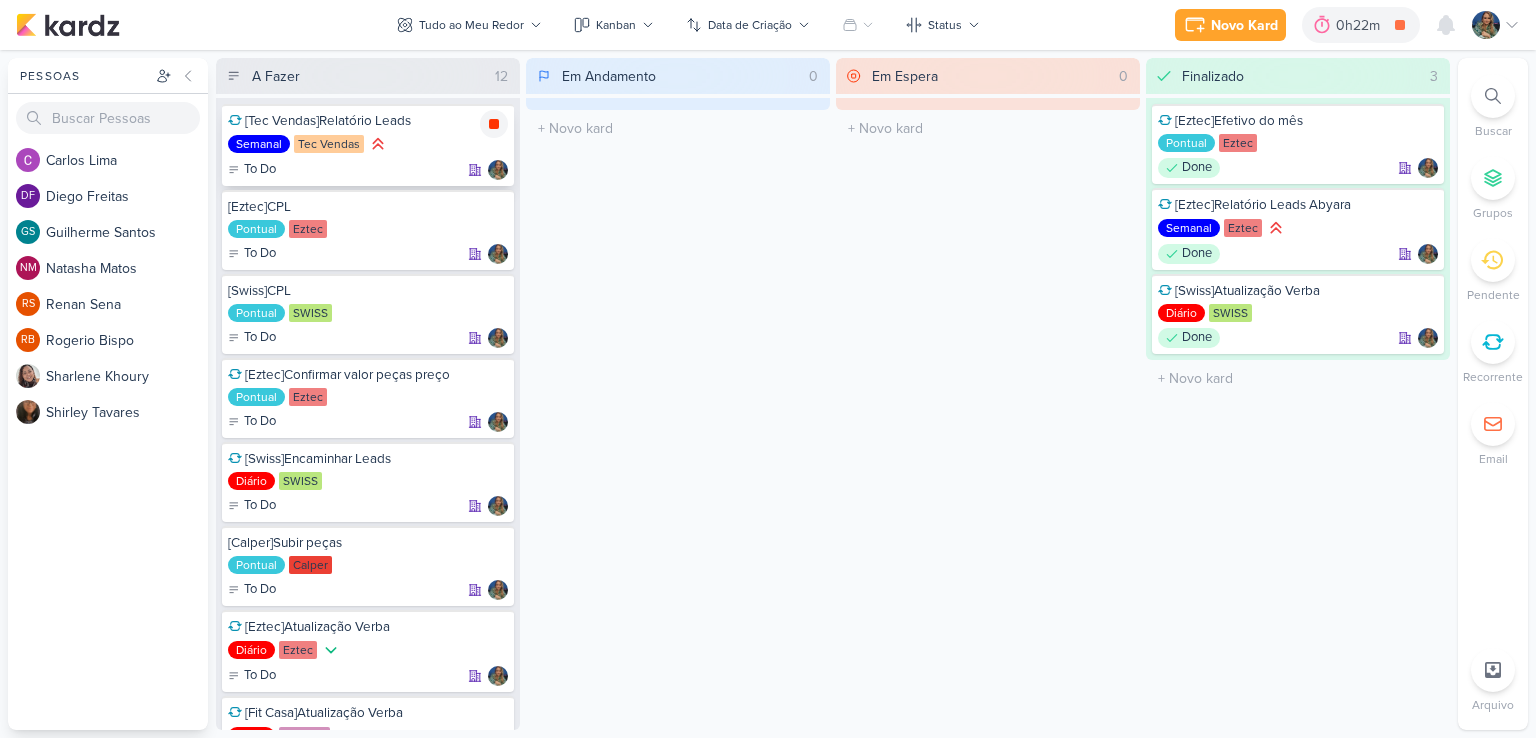 click 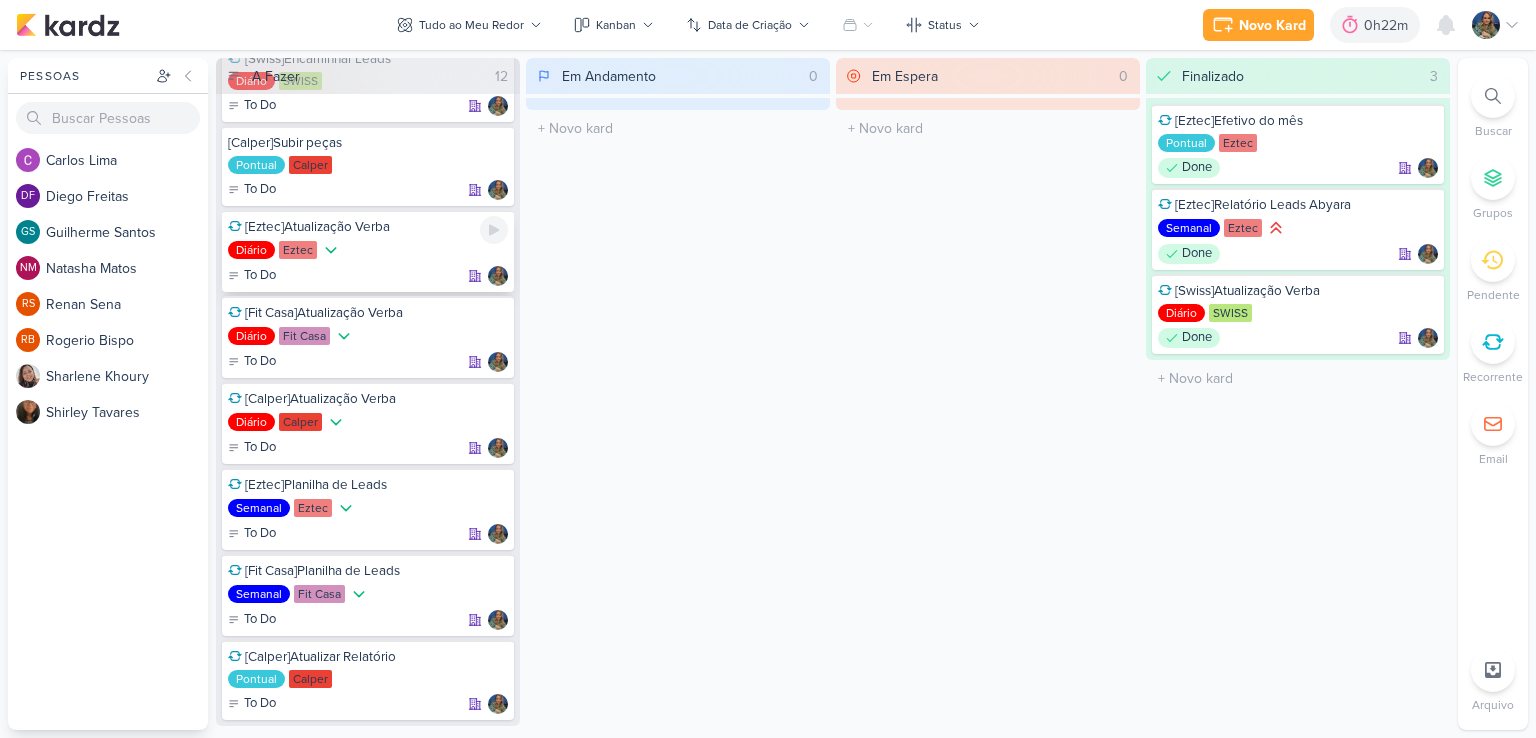 scroll, scrollTop: 428, scrollLeft: 0, axis: vertical 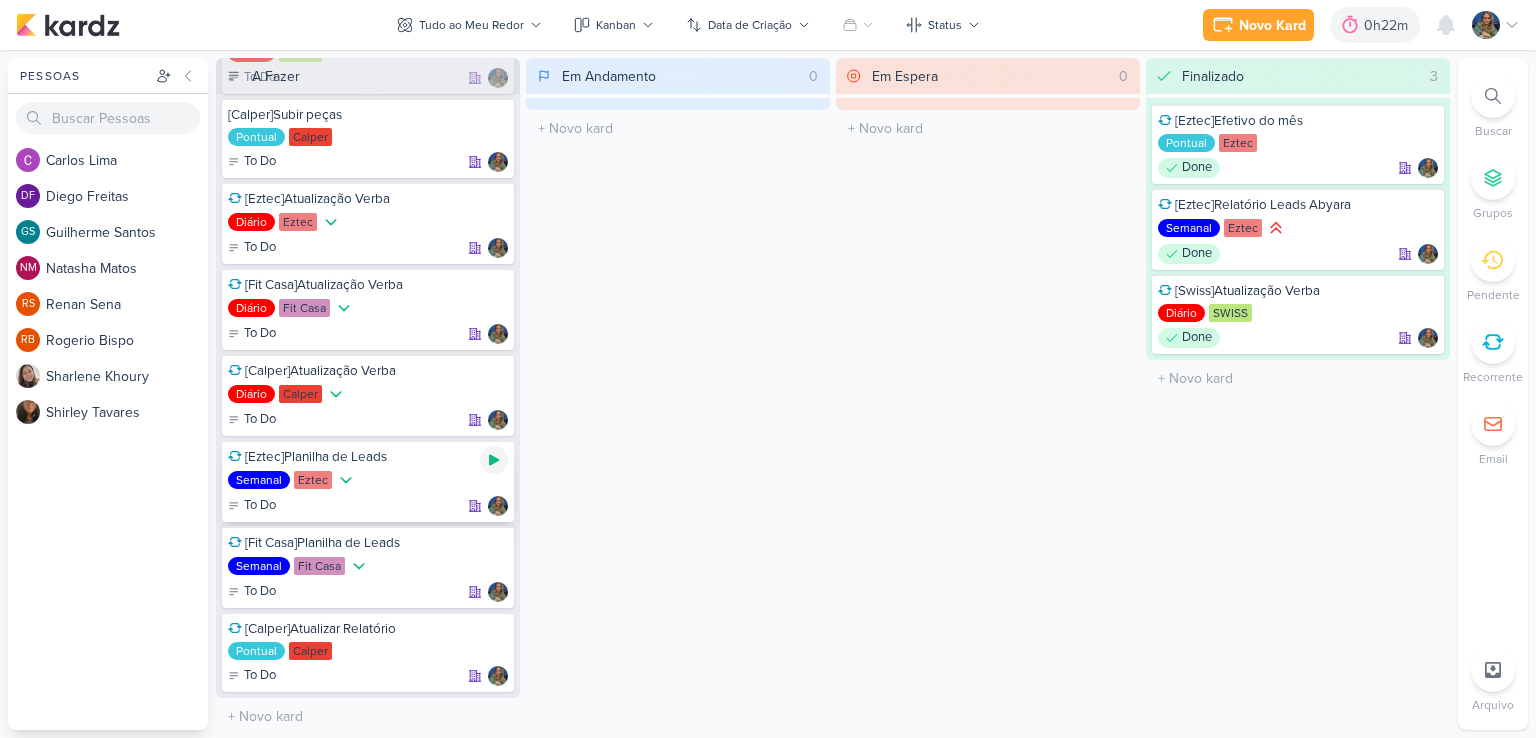 click 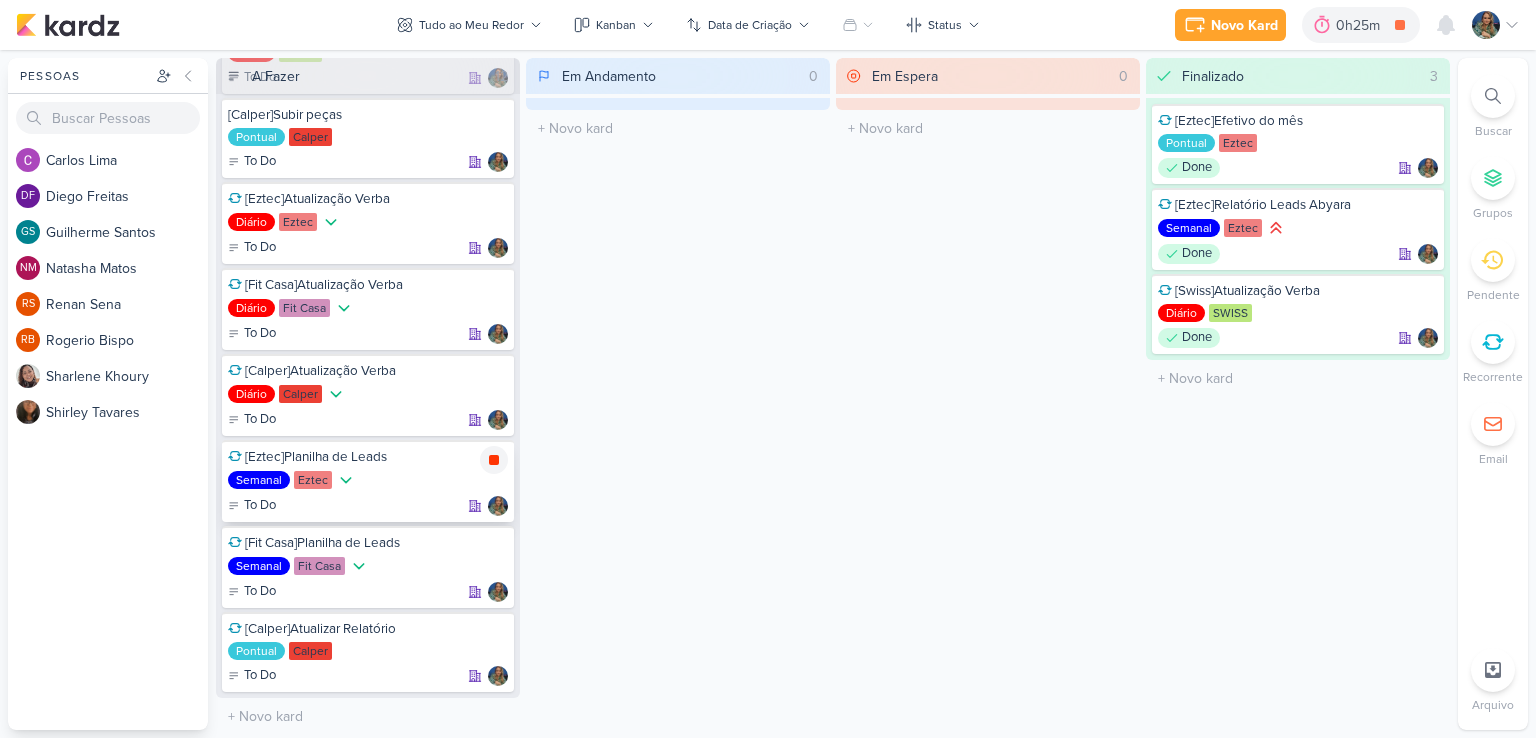 click 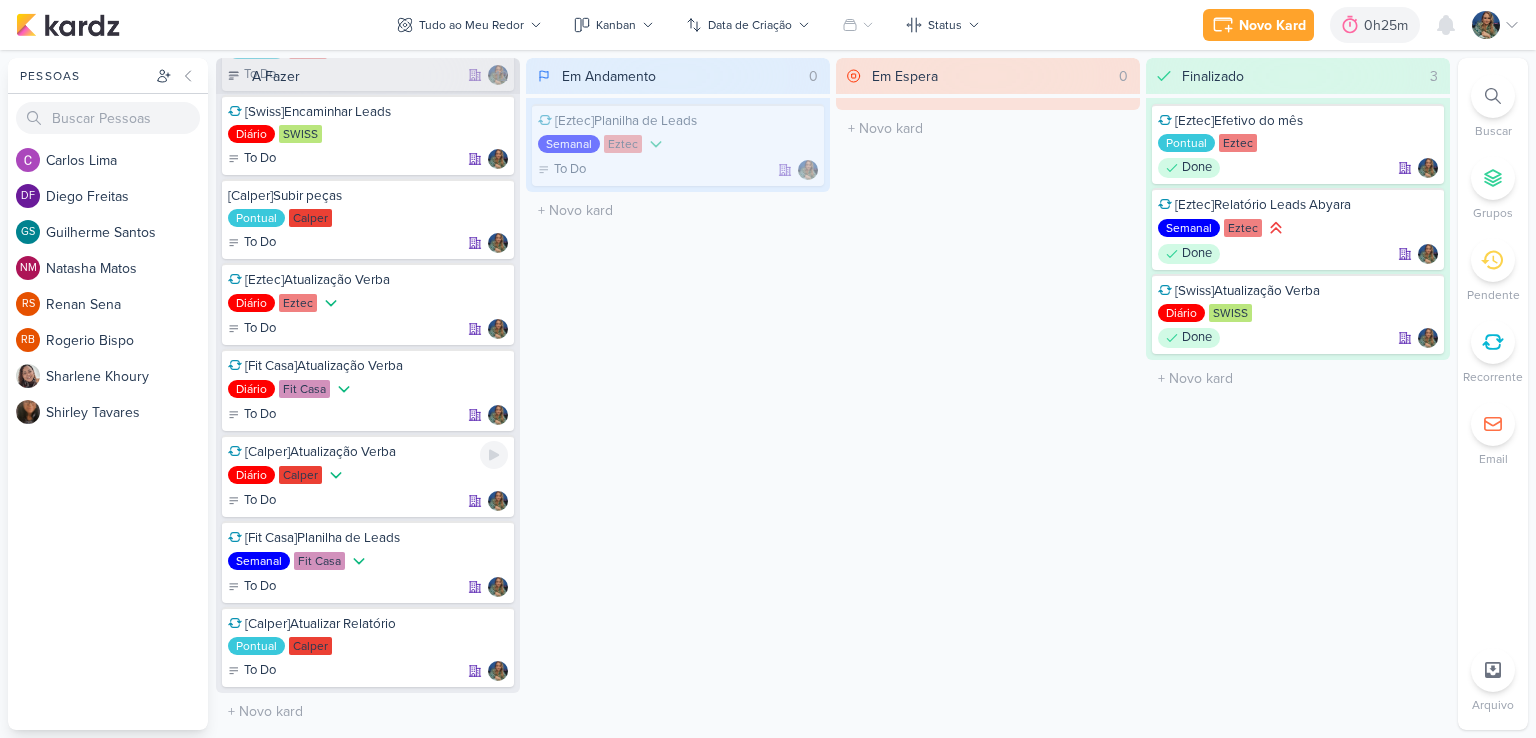 scroll, scrollTop: 342, scrollLeft: 0, axis: vertical 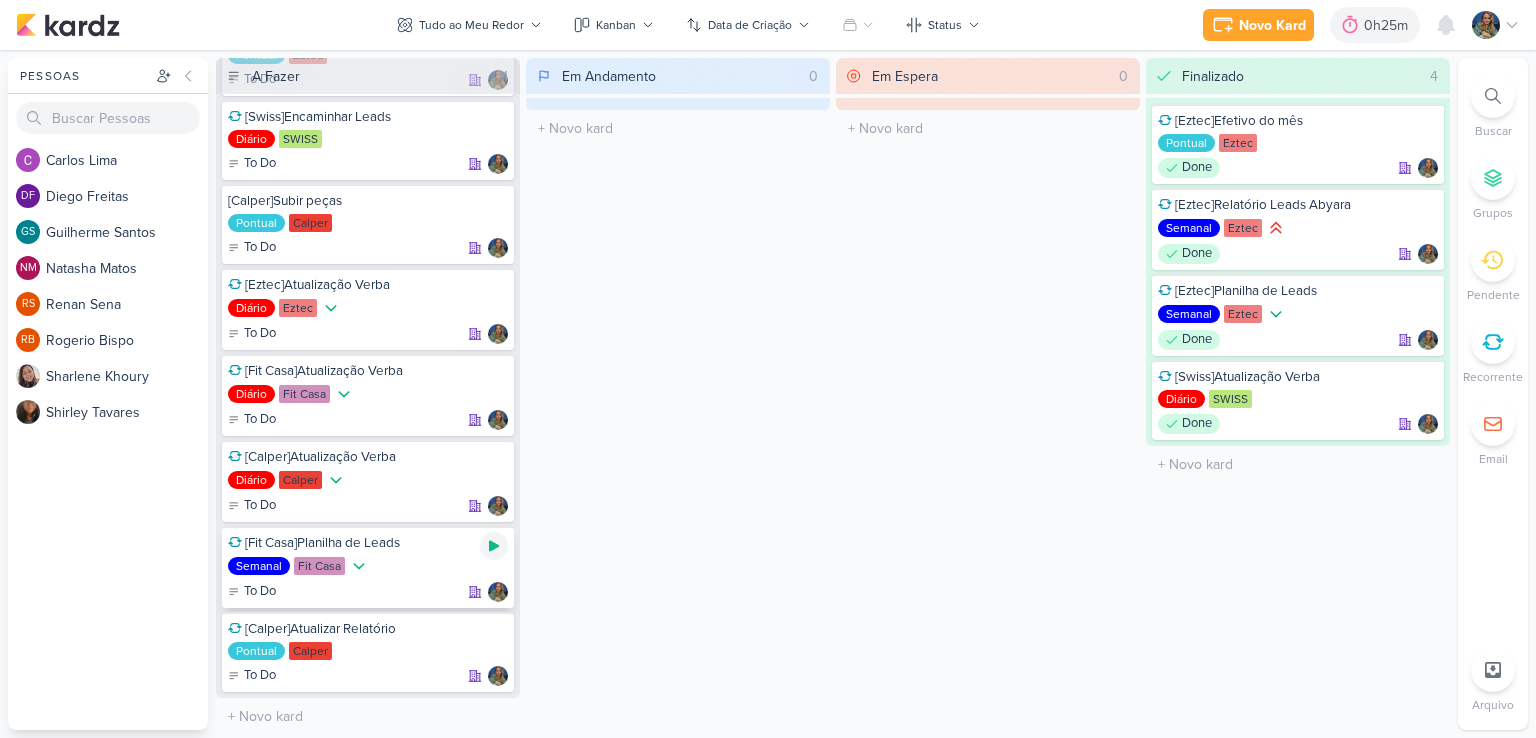 click 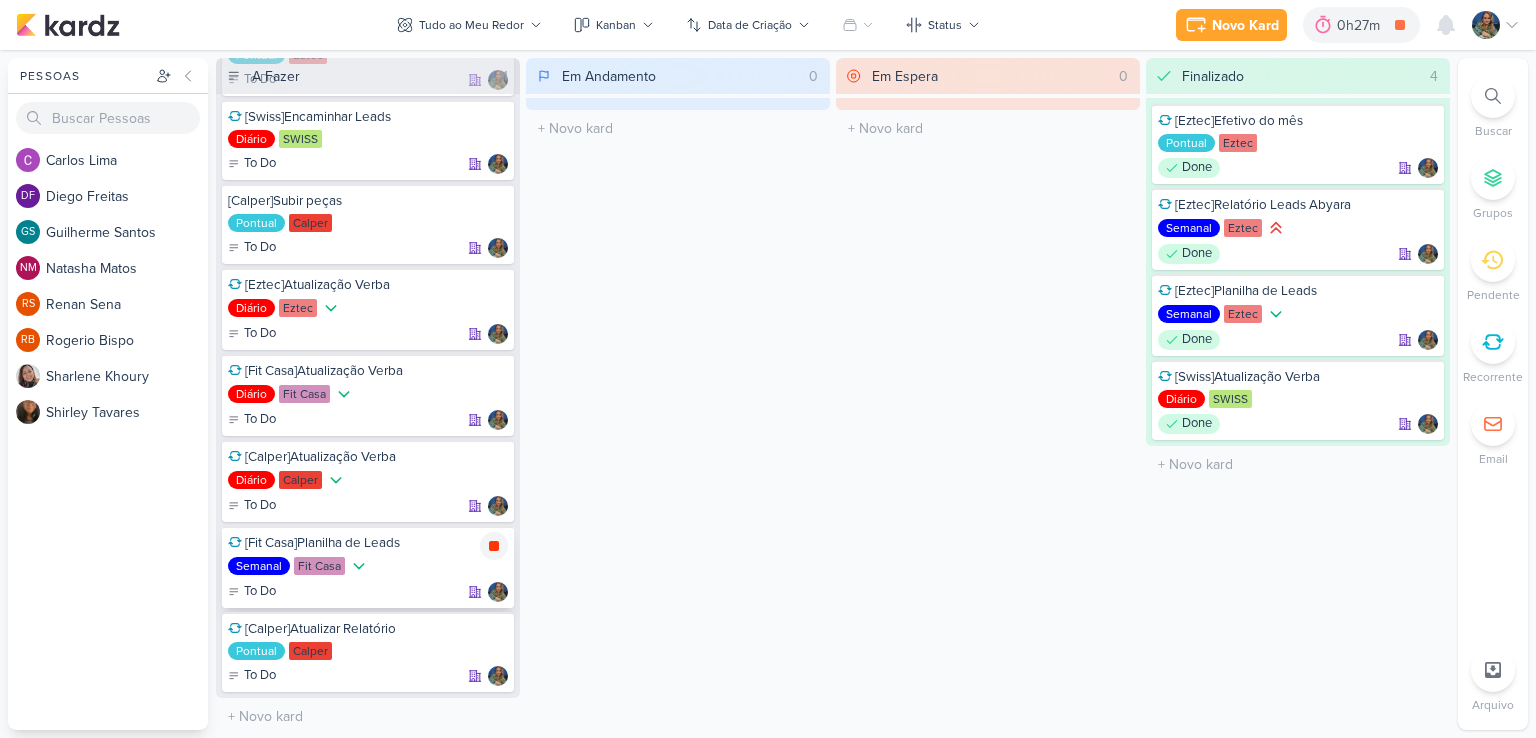 click 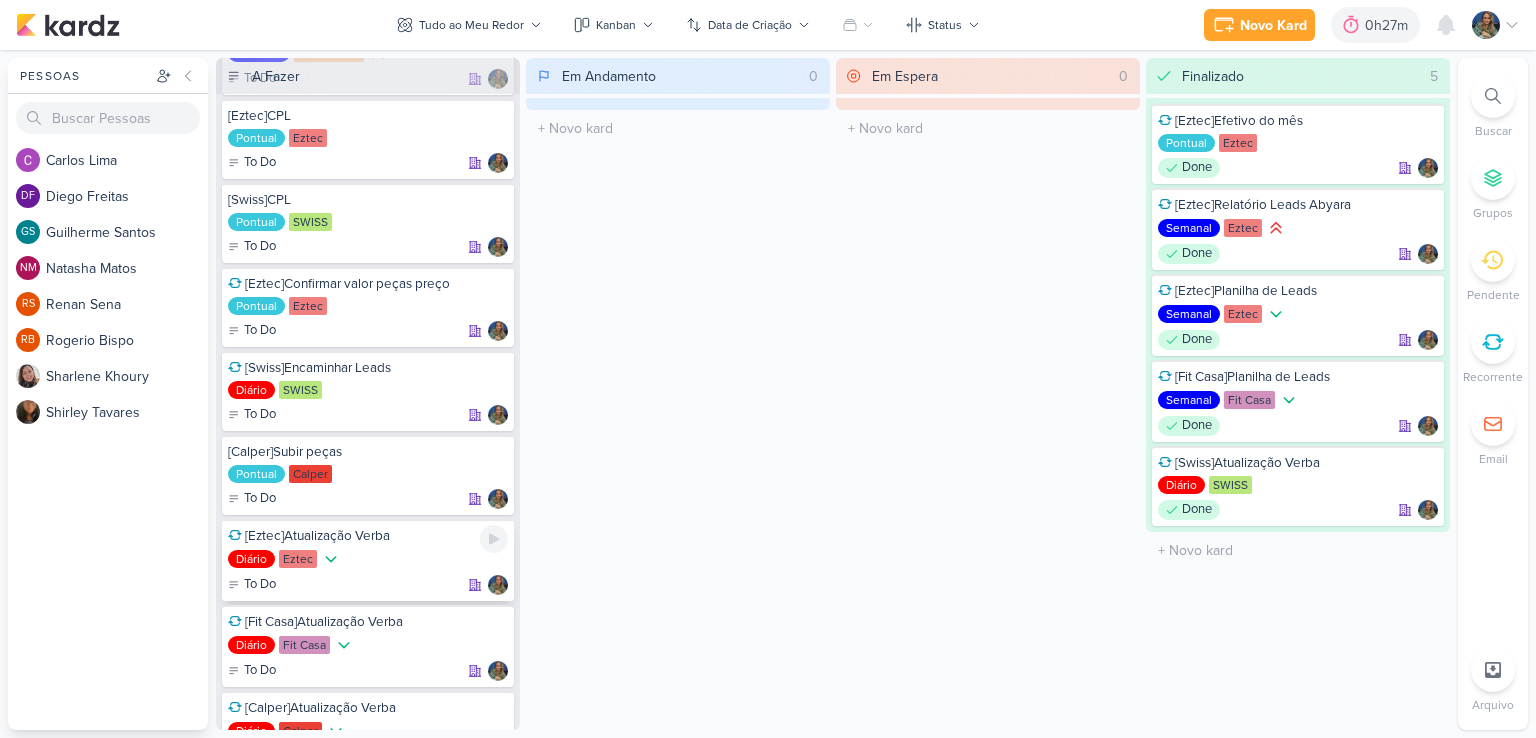 scroll, scrollTop: 256, scrollLeft: 0, axis: vertical 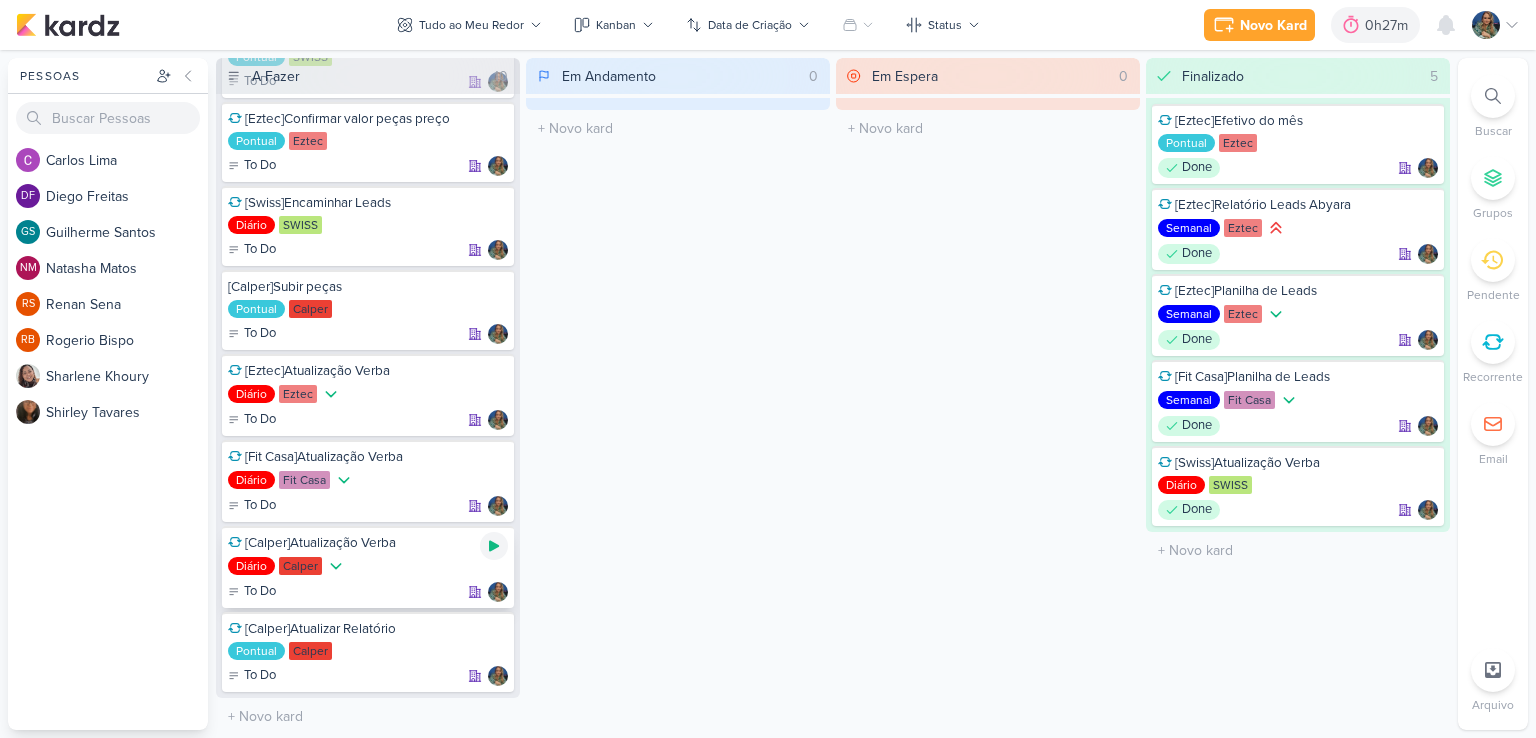 click 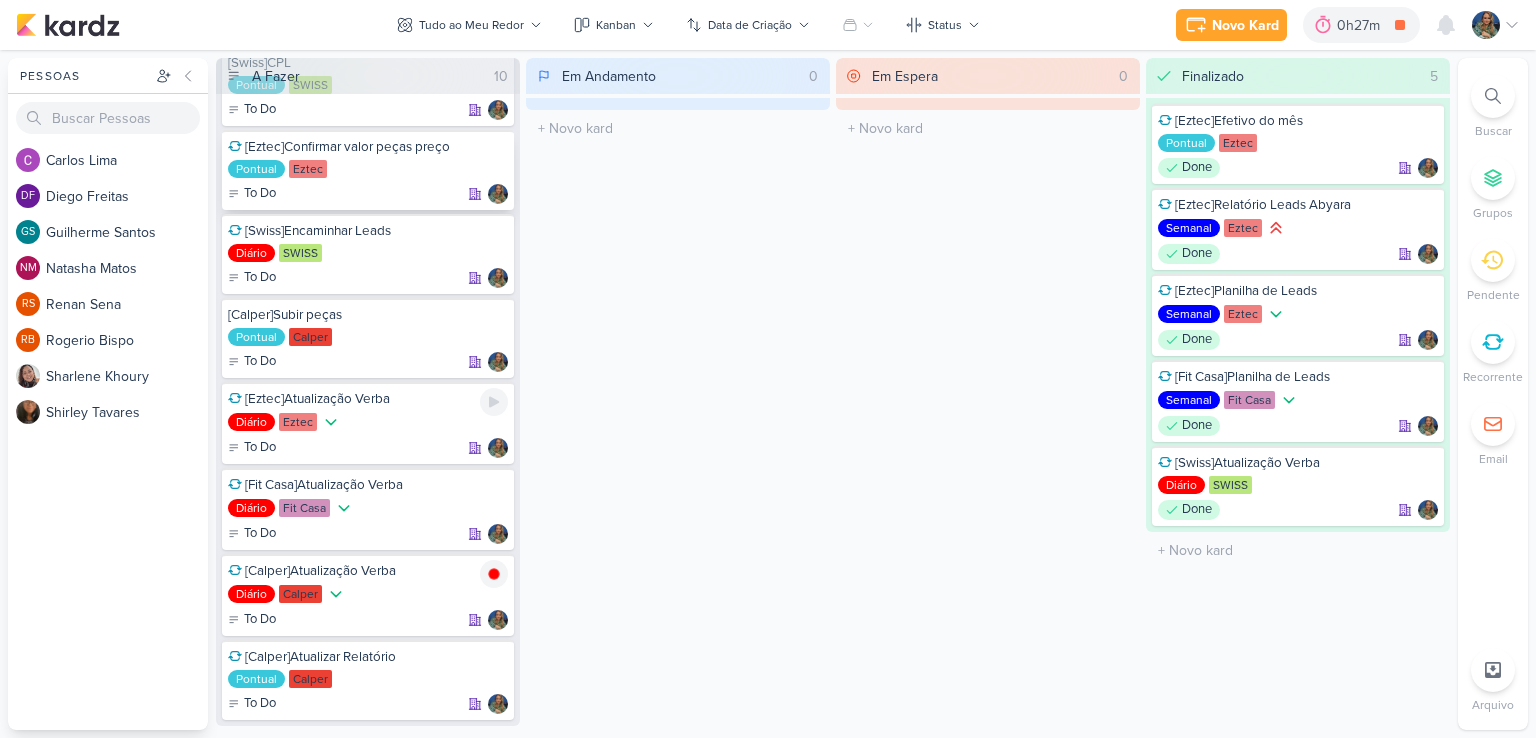 scroll, scrollTop: 256, scrollLeft: 0, axis: vertical 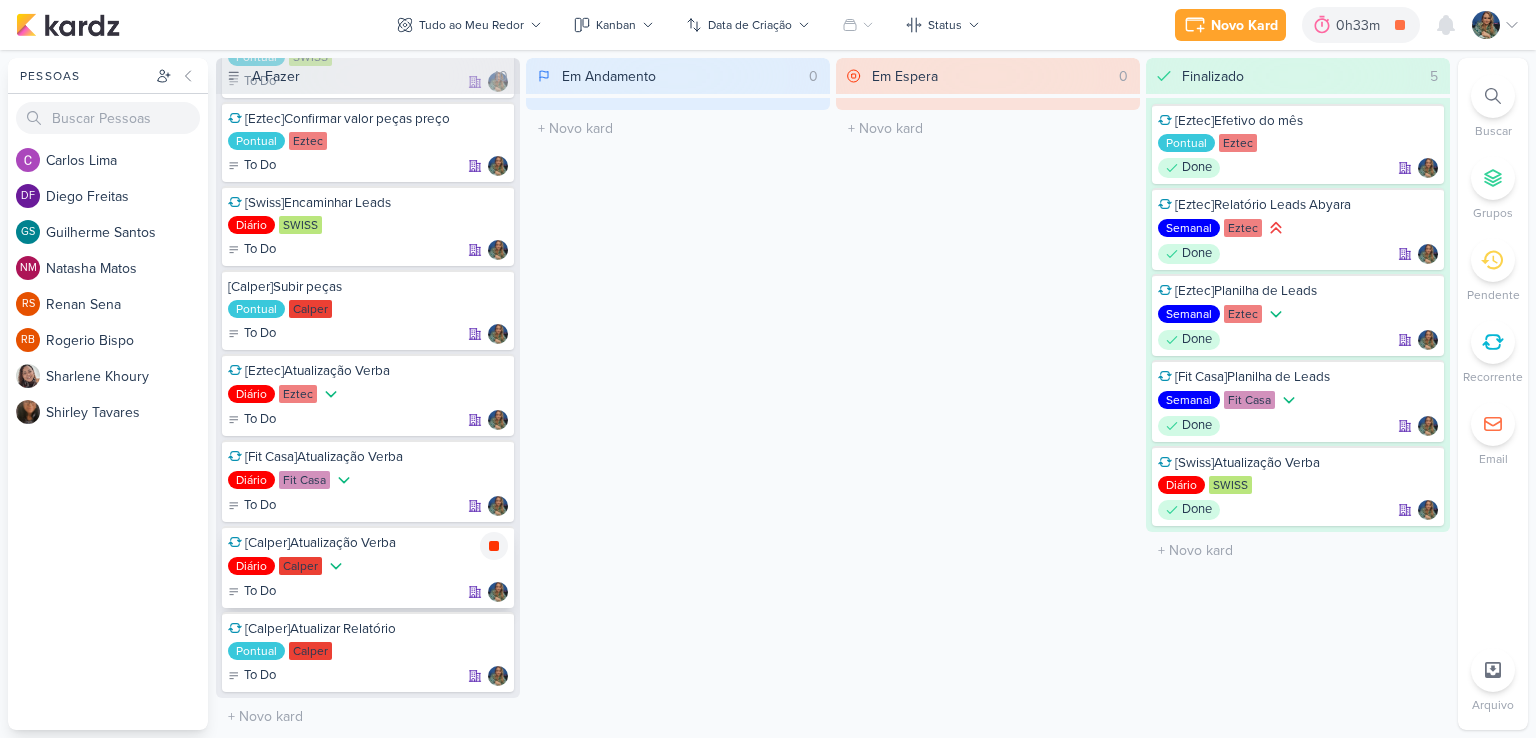click 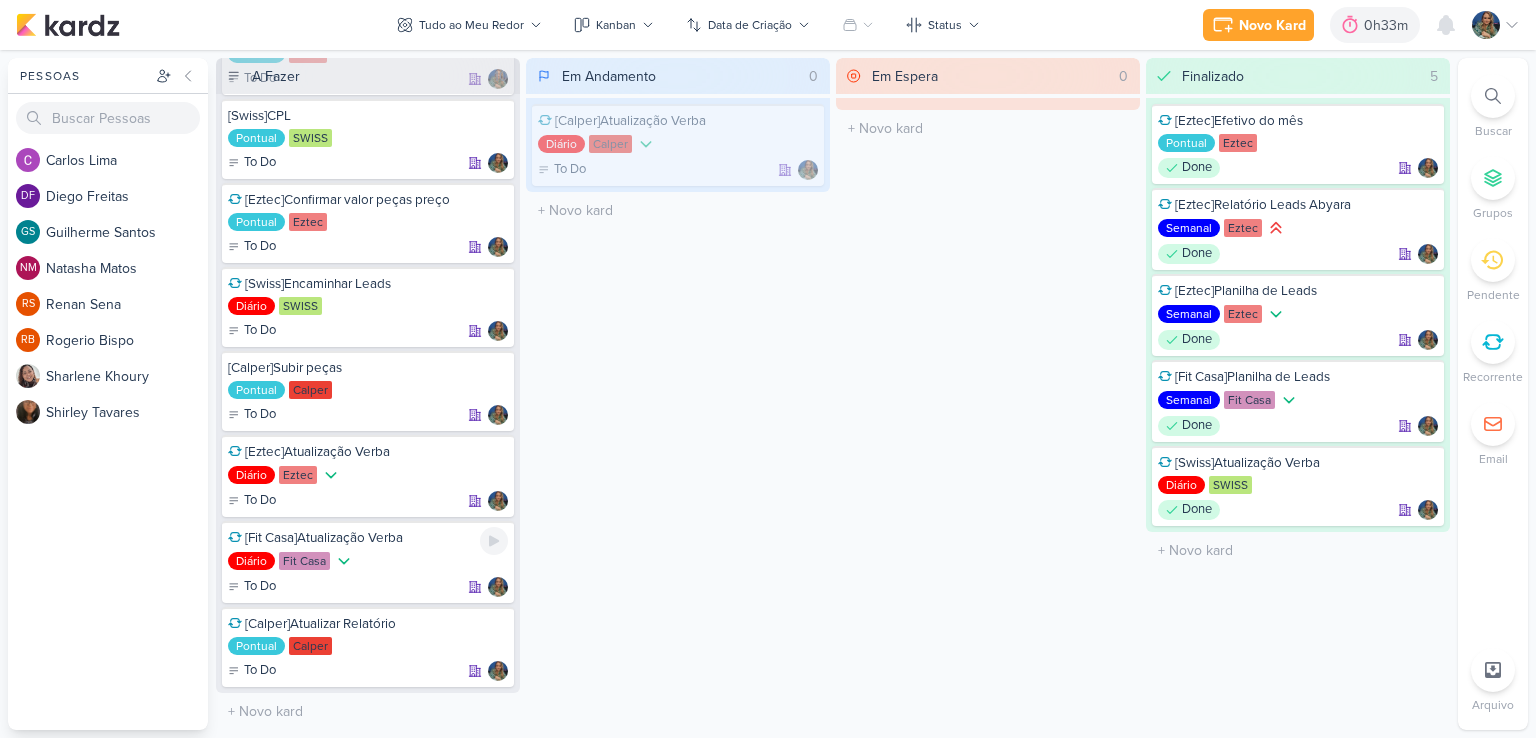 scroll, scrollTop: 171, scrollLeft: 0, axis: vertical 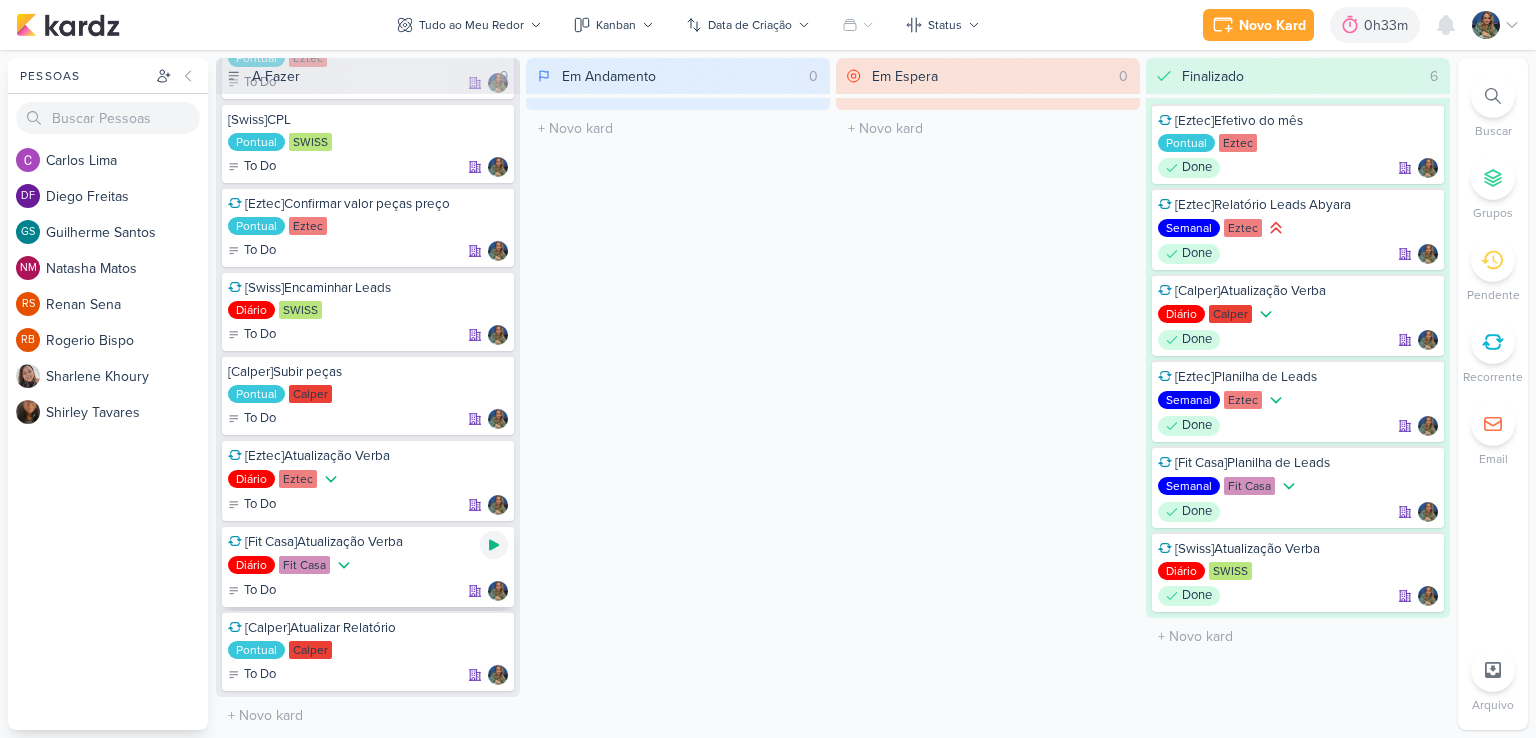 click 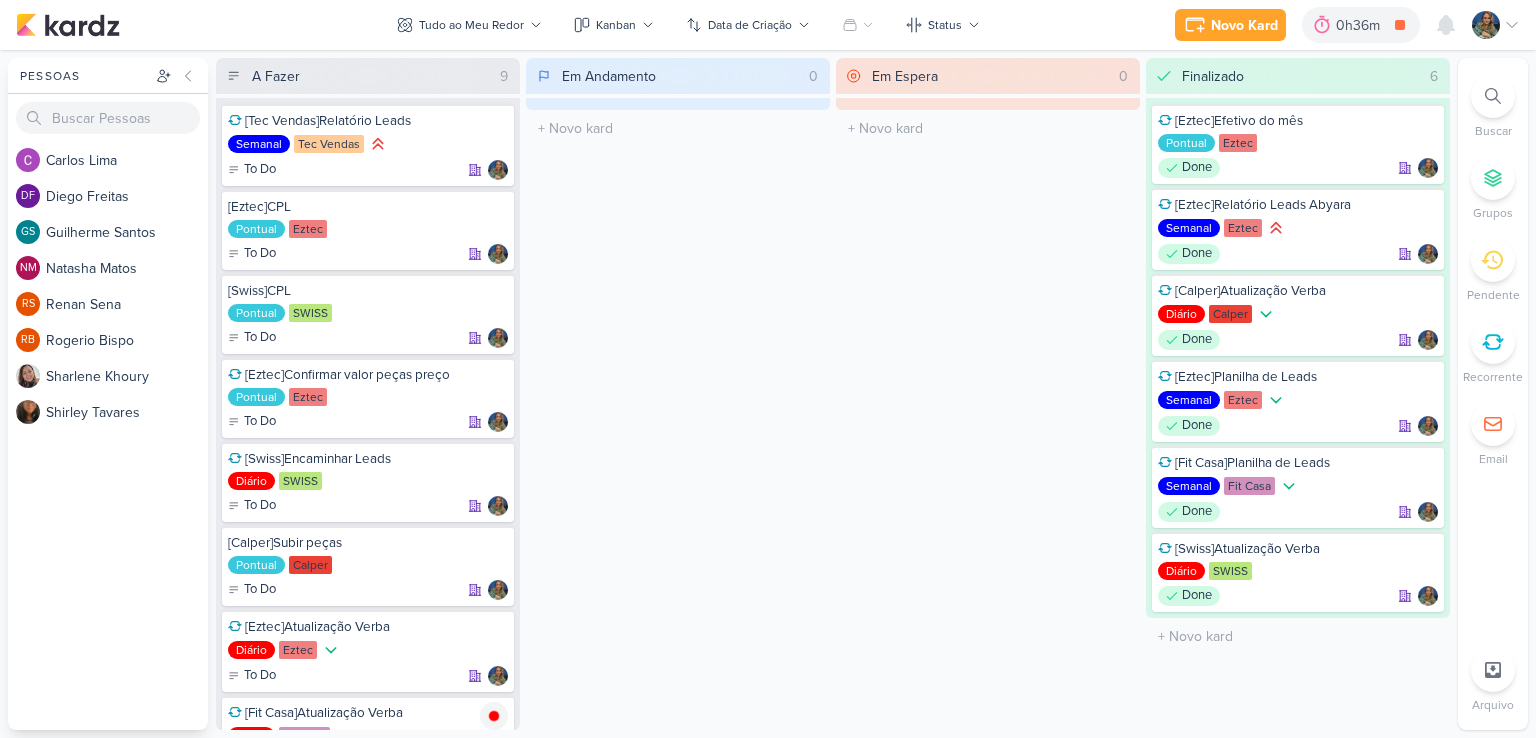 scroll, scrollTop: 171, scrollLeft: 0, axis: vertical 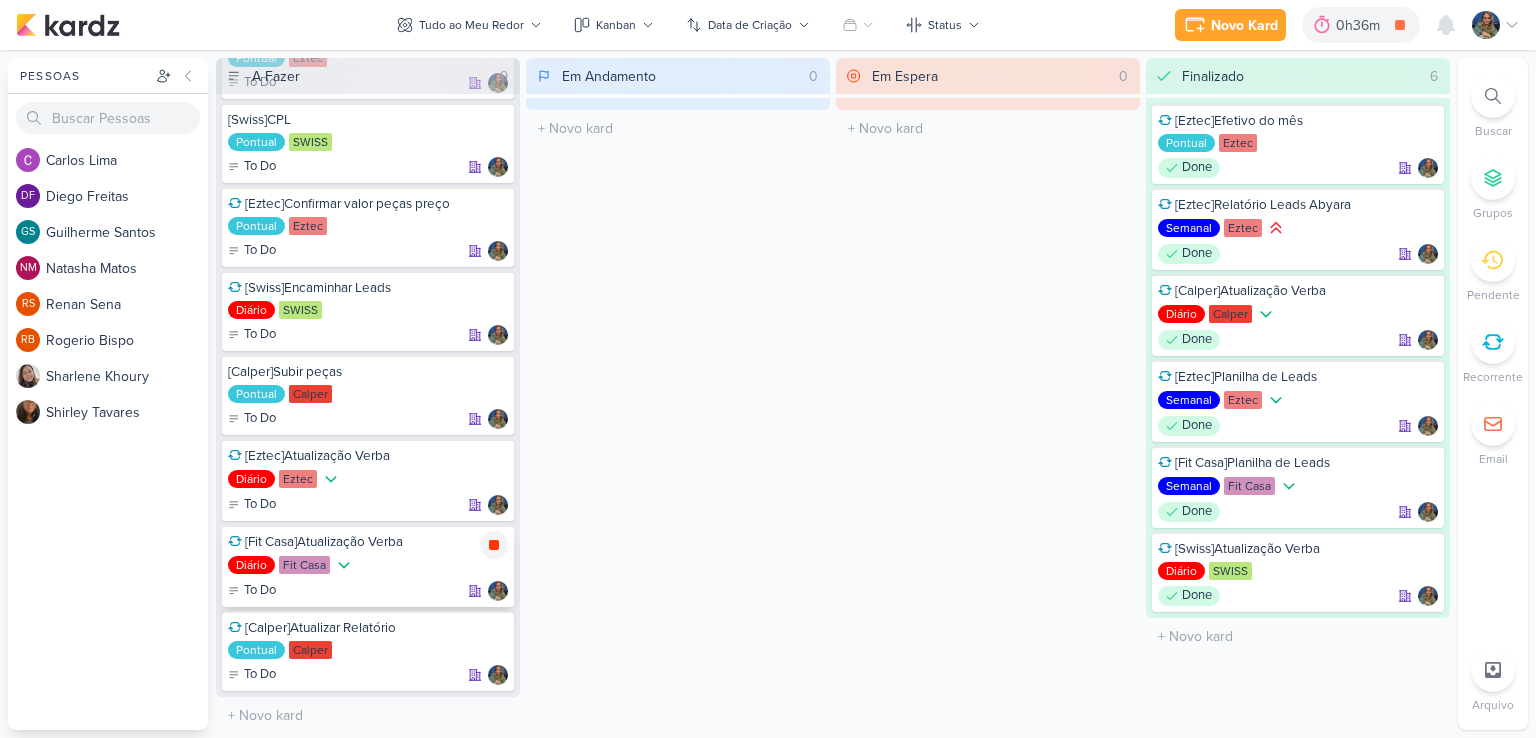 click 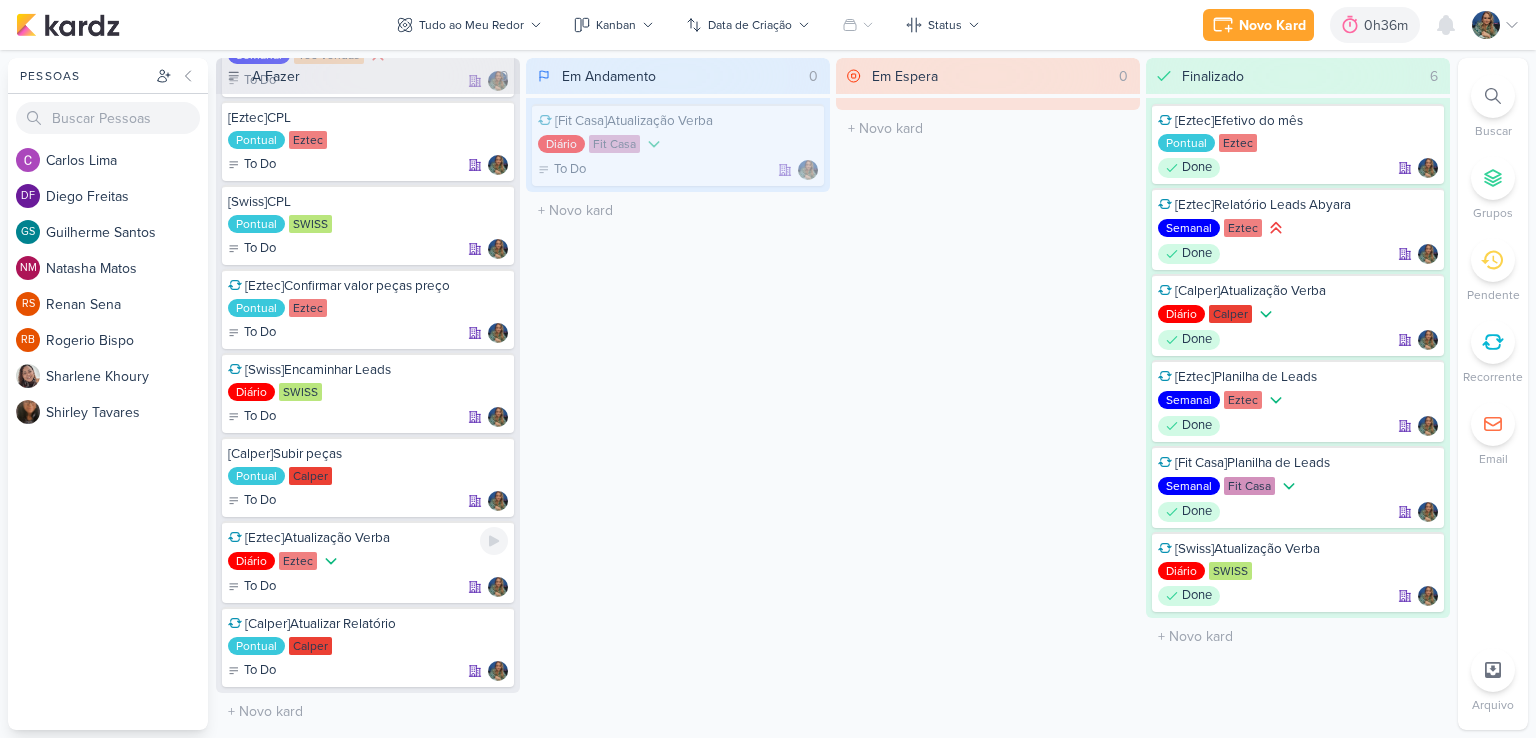 scroll, scrollTop: 85, scrollLeft: 0, axis: vertical 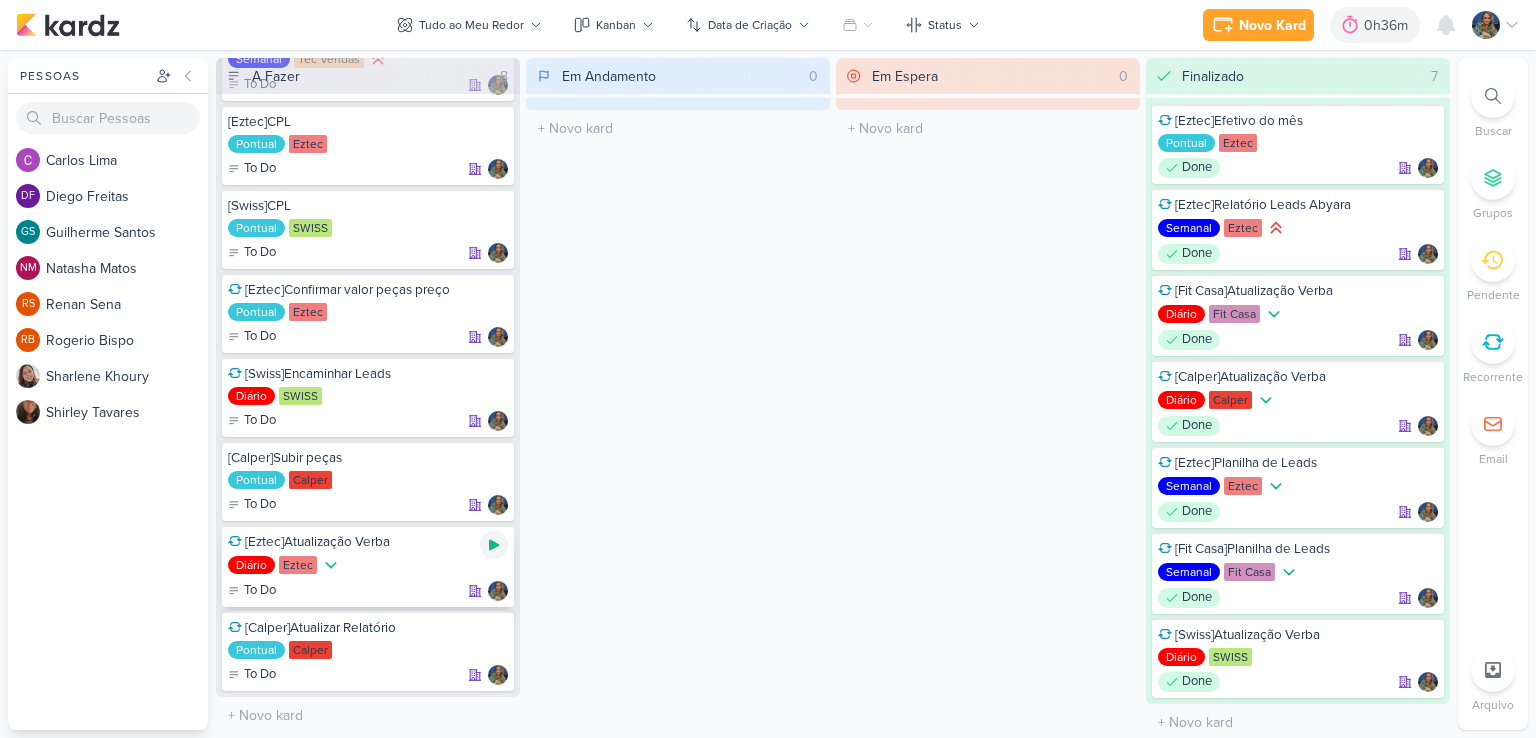 click 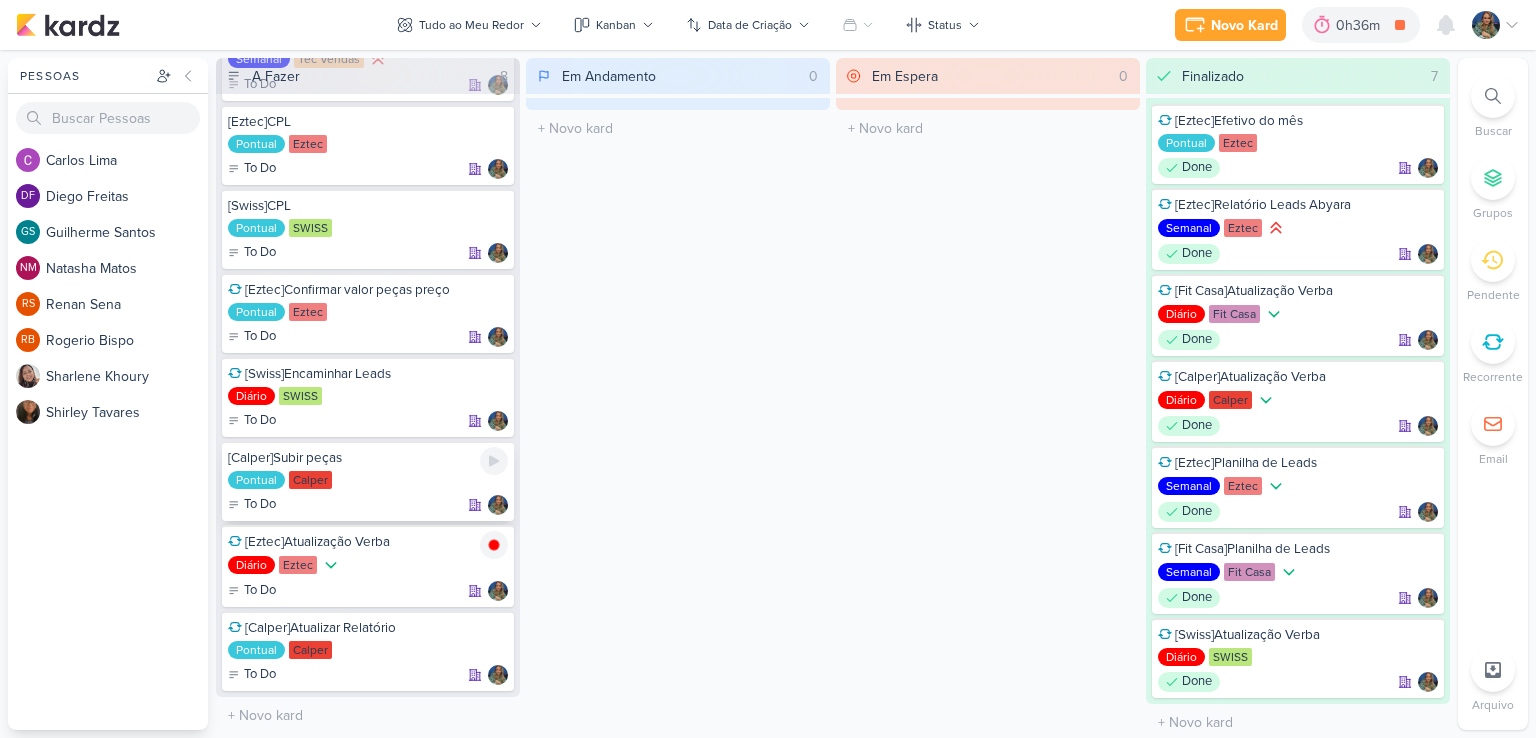 scroll, scrollTop: 0, scrollLeft: 0, axis: both 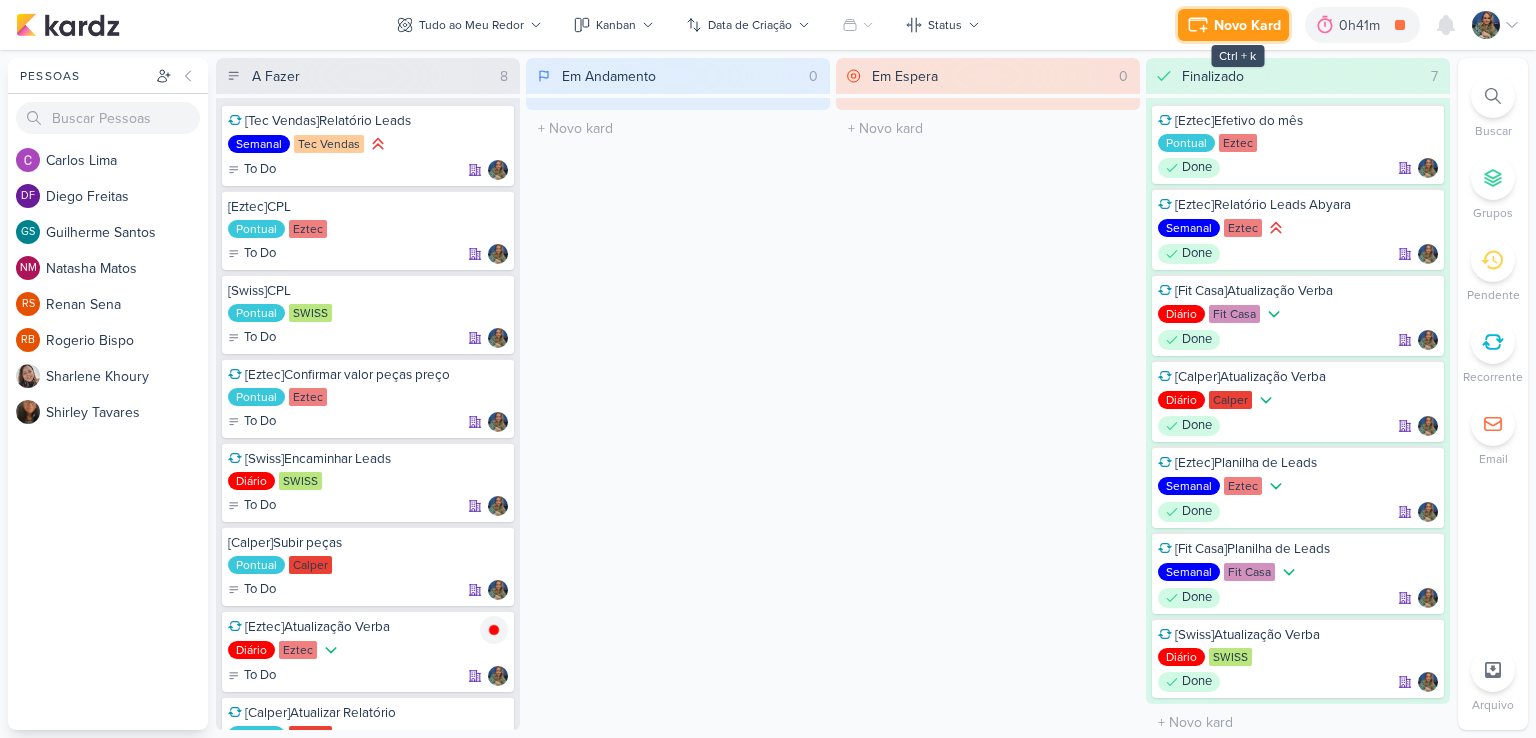 click on "Novo Kard" at bounding box center (1247, 25) 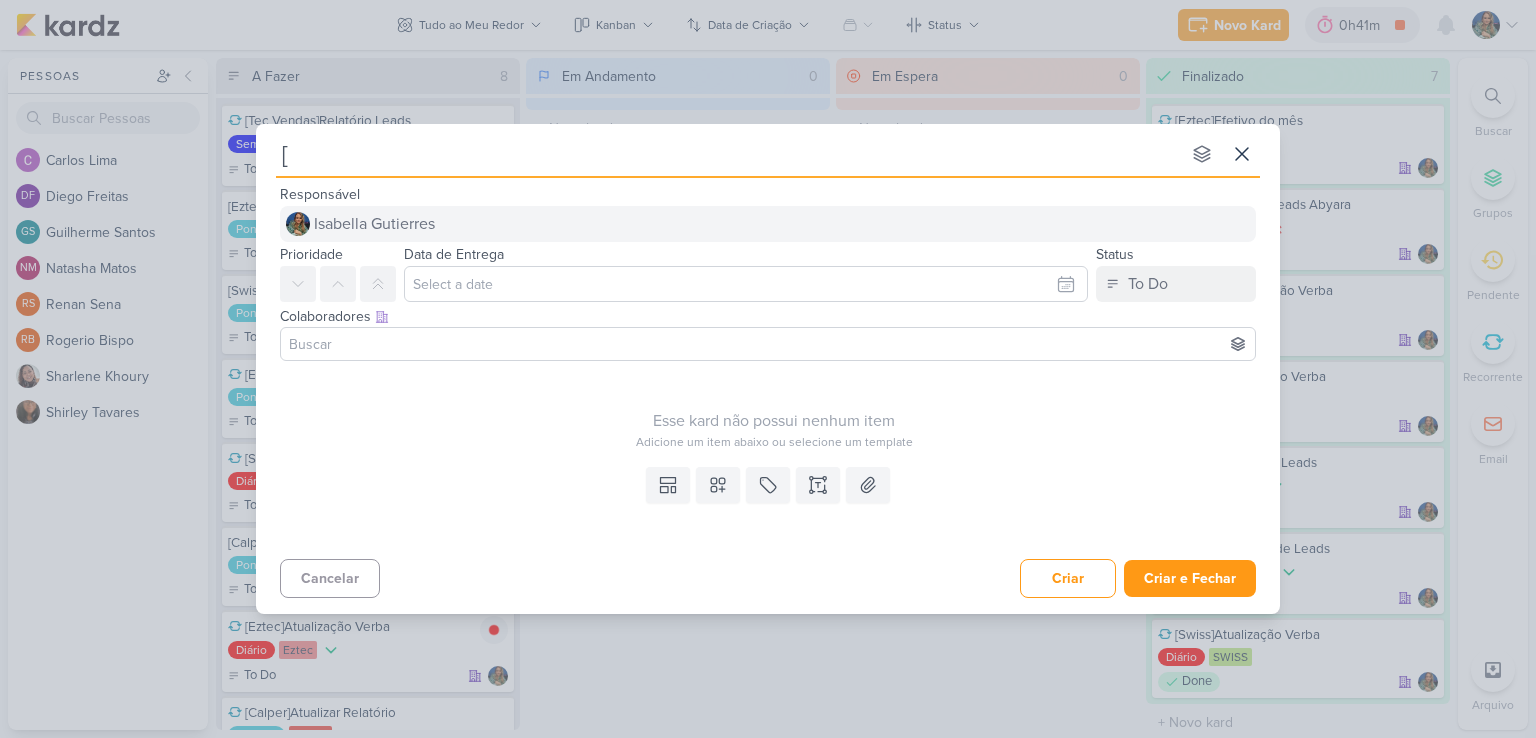 type on "[E" 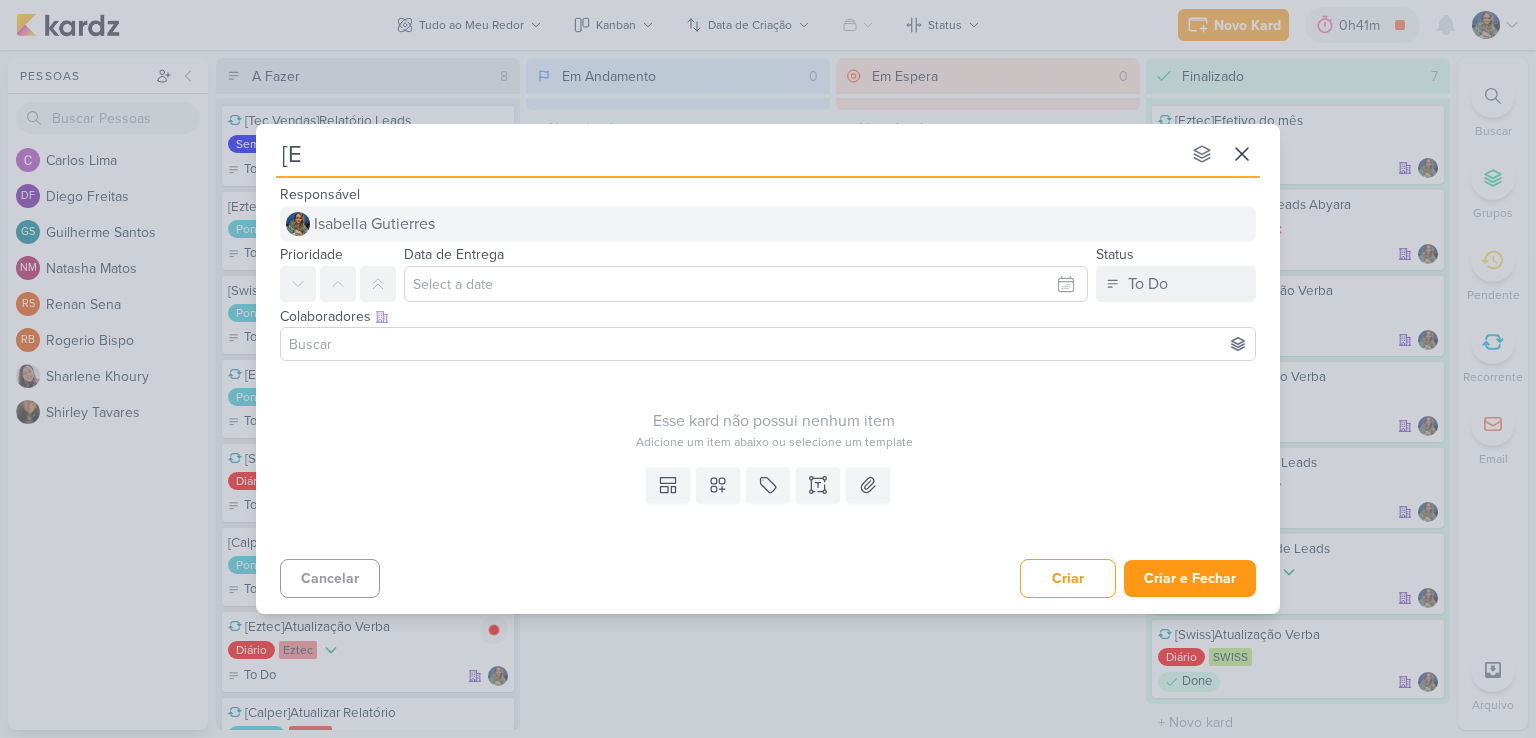 type 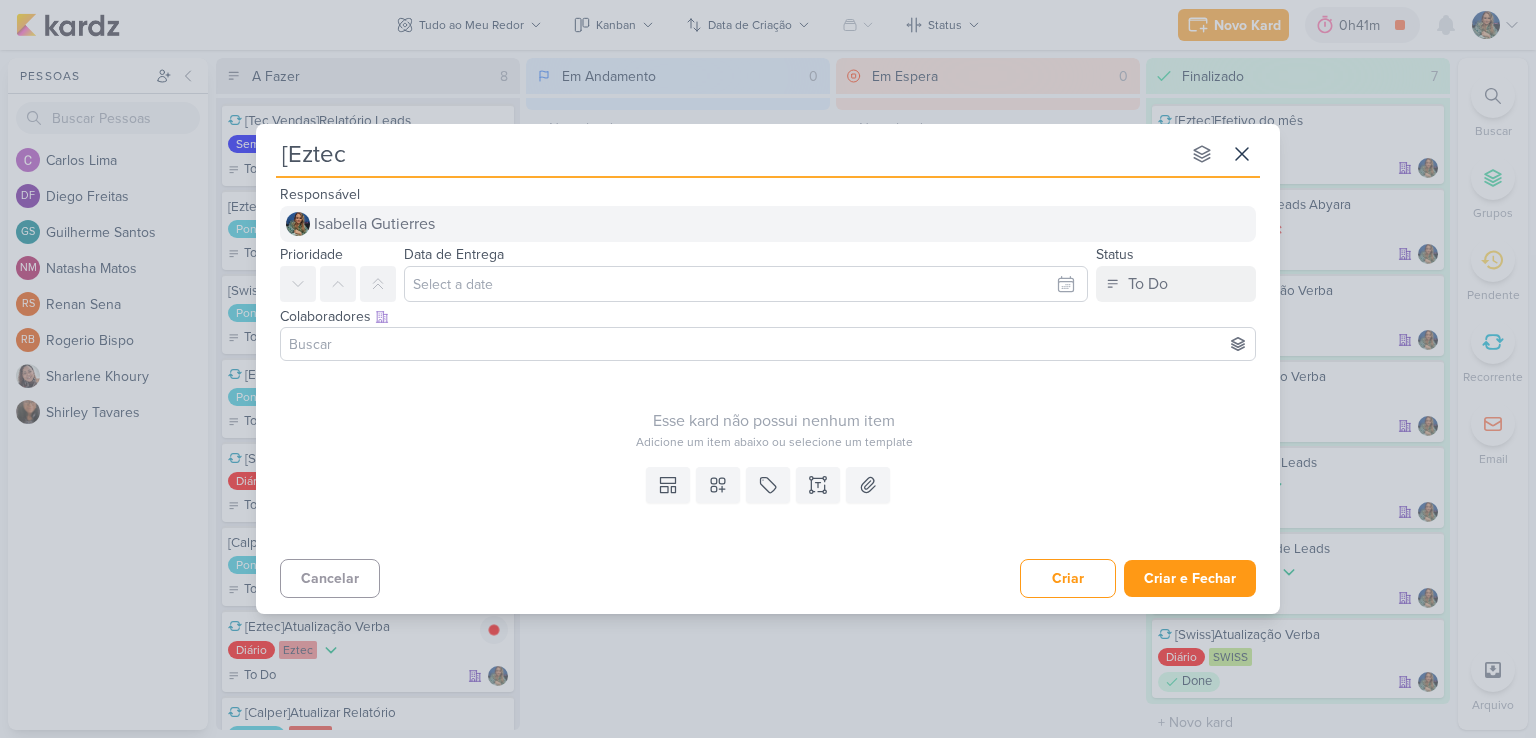 type on "[Eztec]" 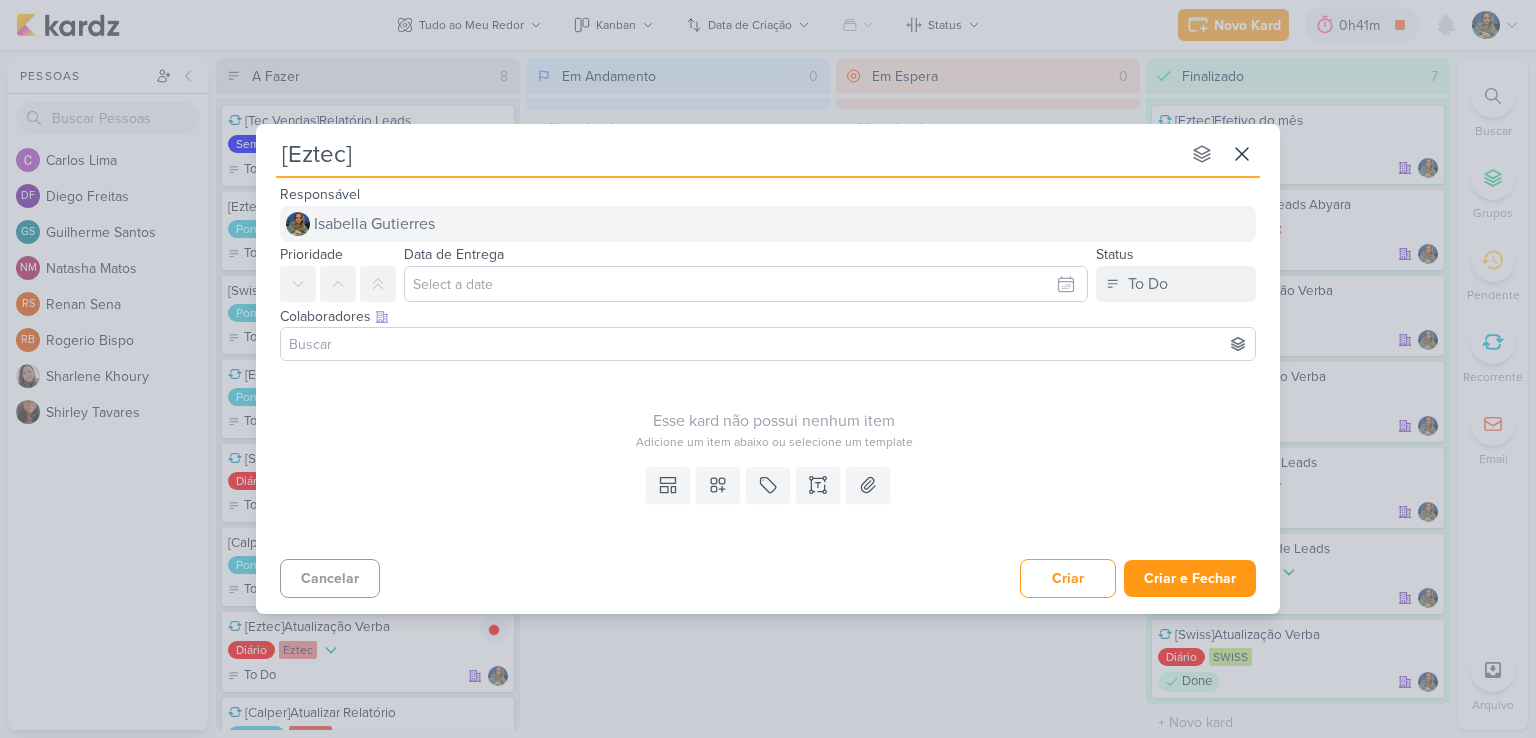 type 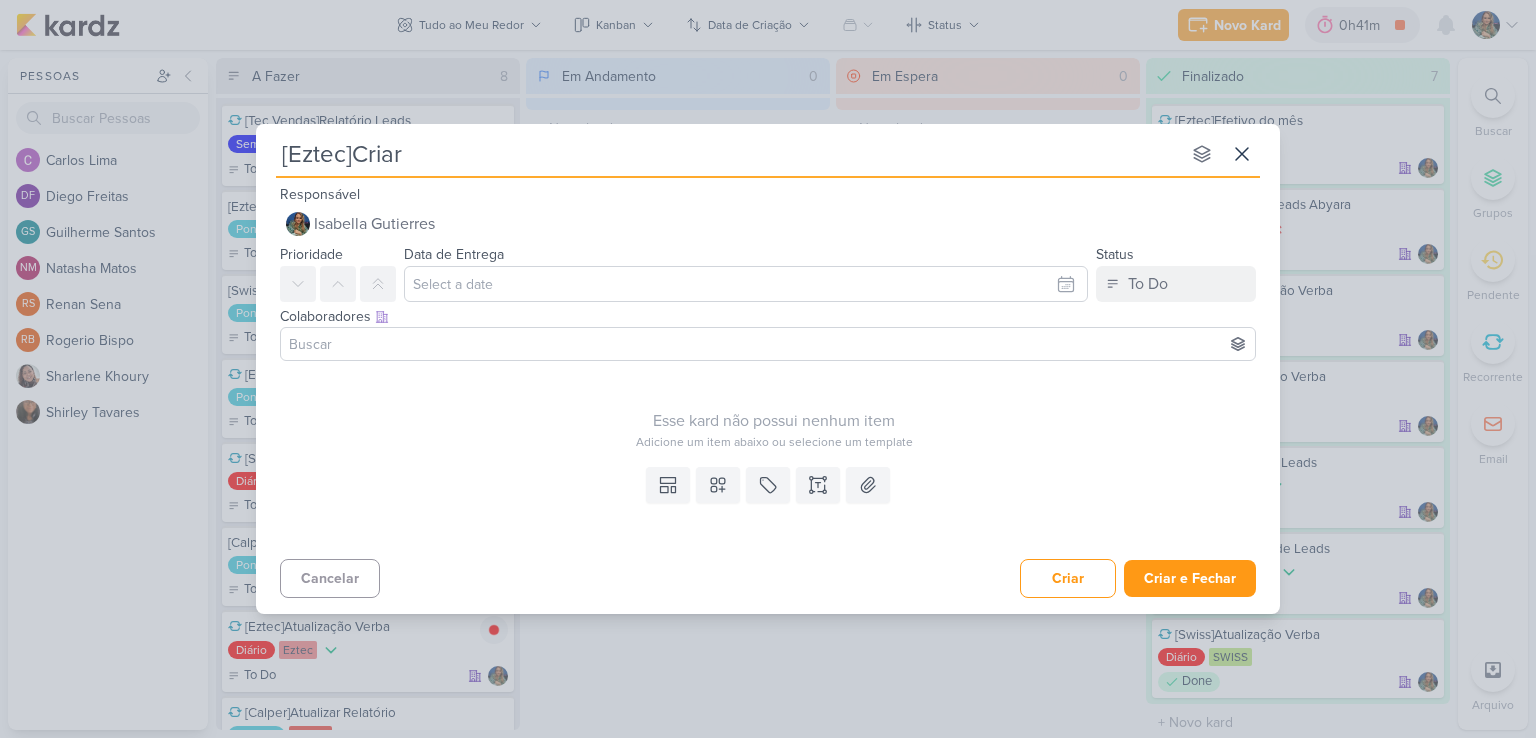 type on "[Eztec]Criar f" 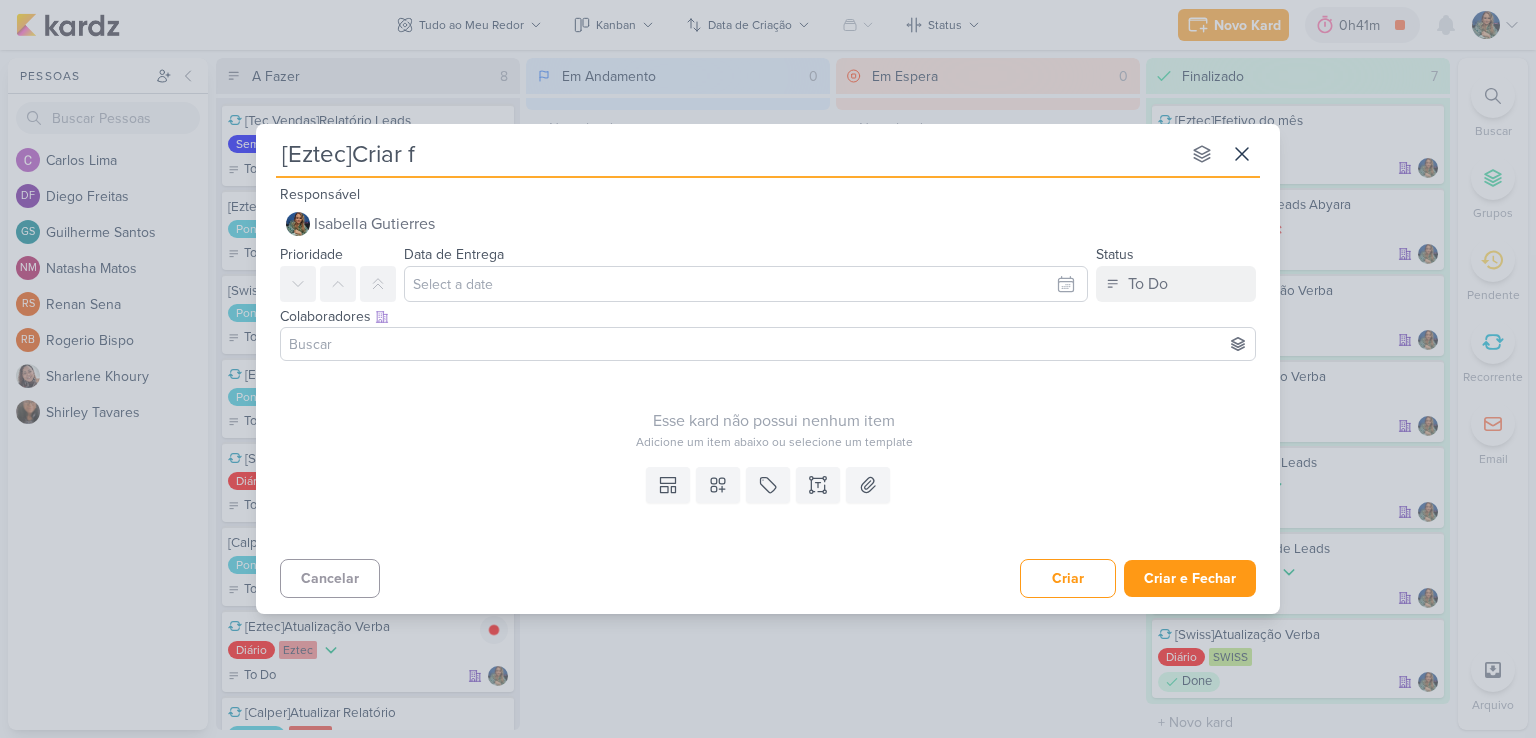 type 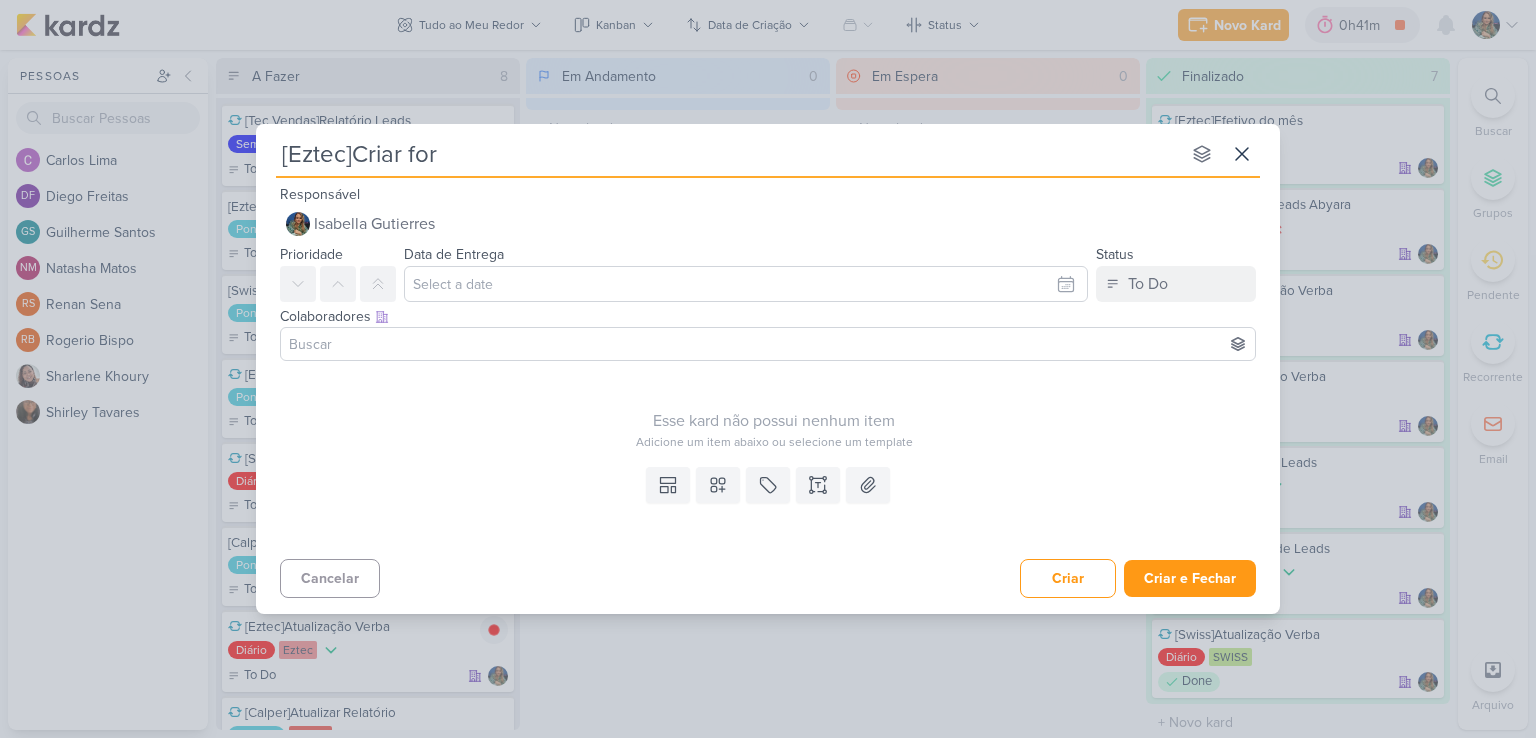 type on "[Eztec]Criar form" 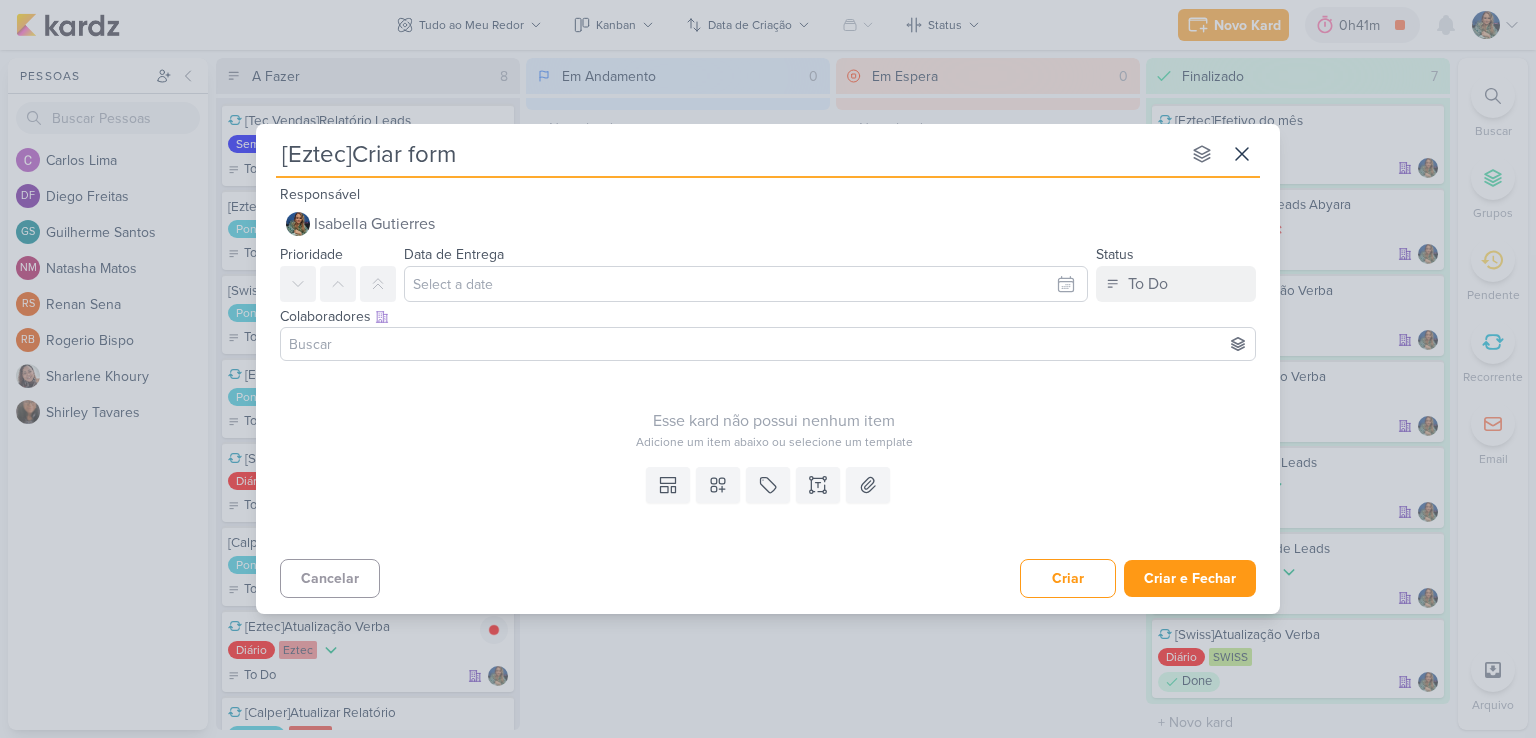 type 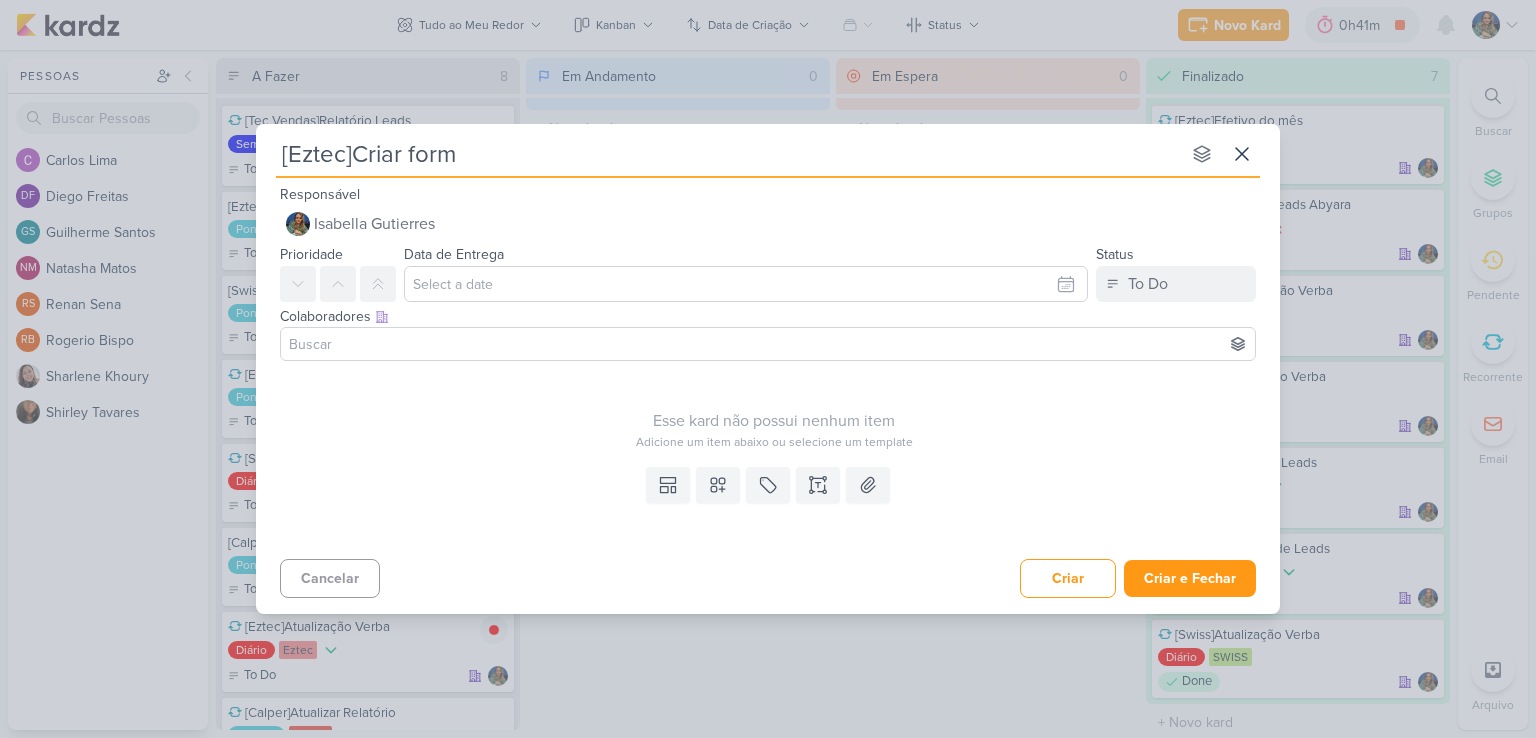 type on "[Eztec]Criar form" 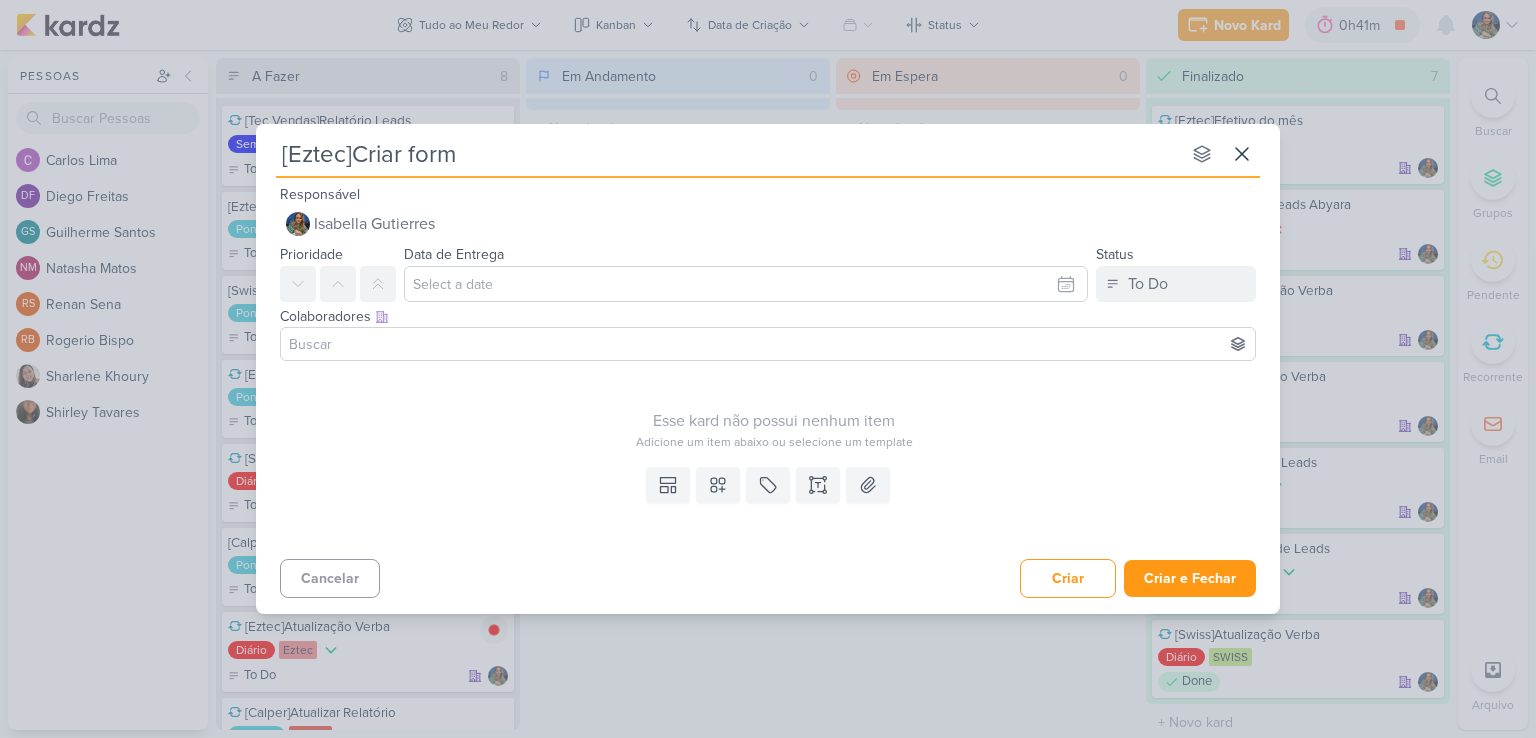 type 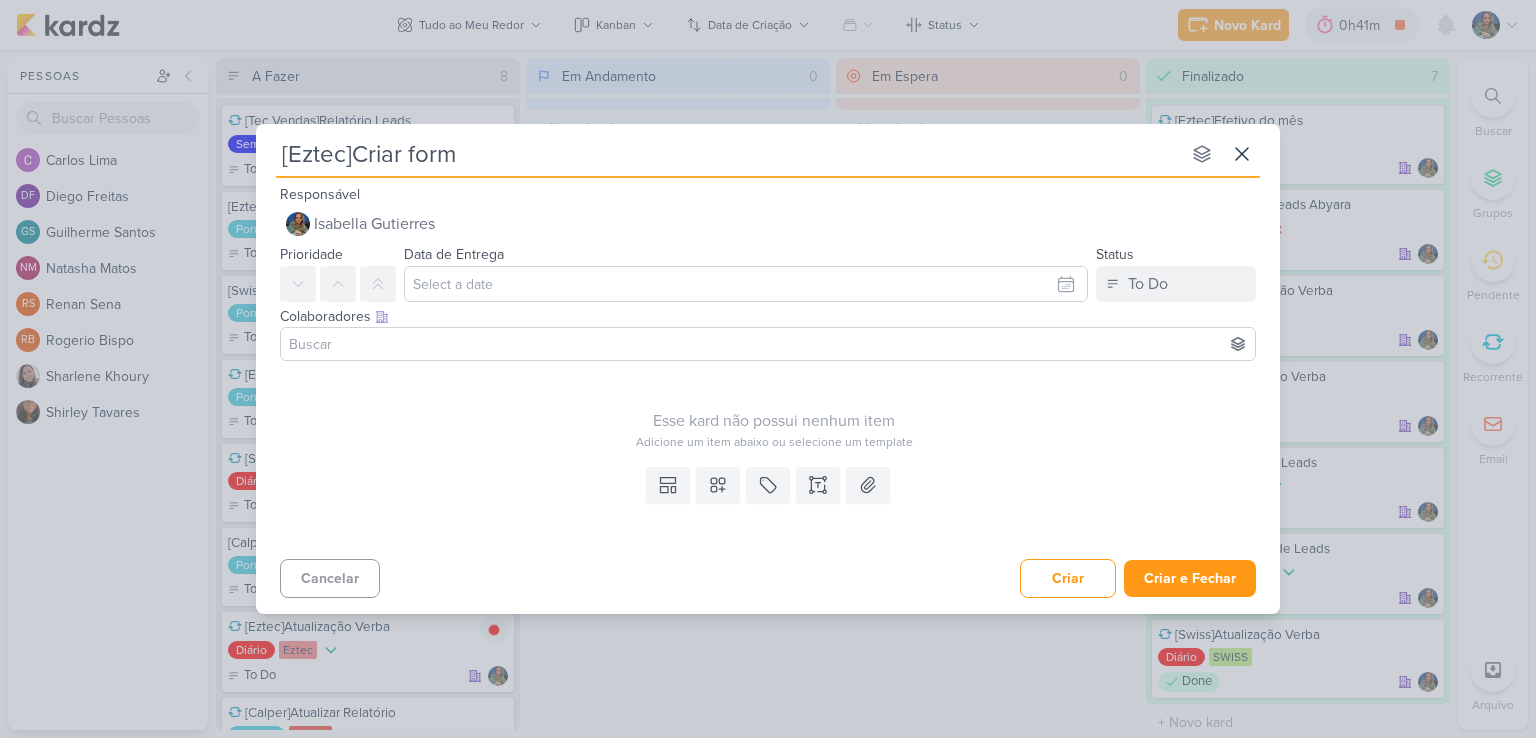 type on "[Eztec]Criar form M" 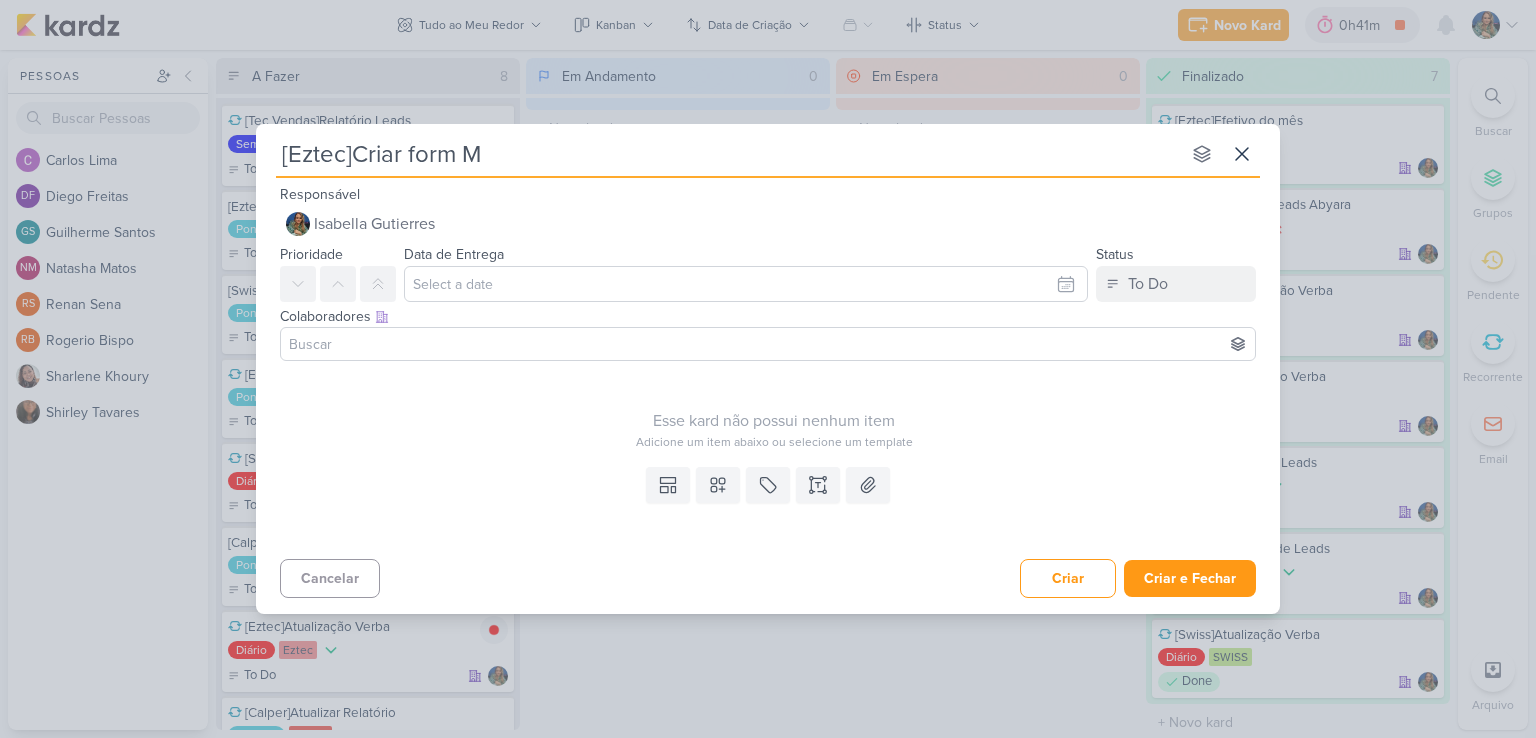 type 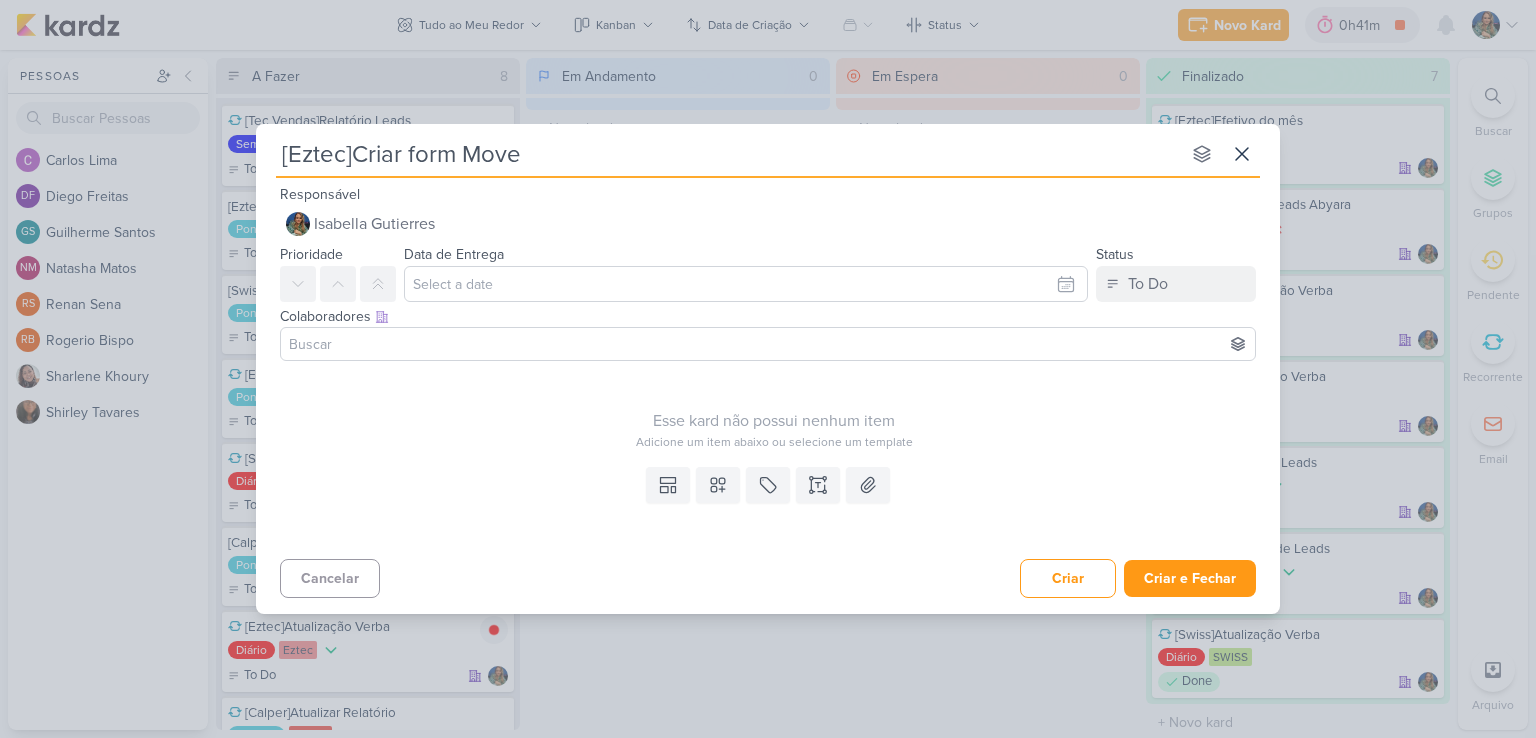 type on "[Eztec]Criar form Moved" 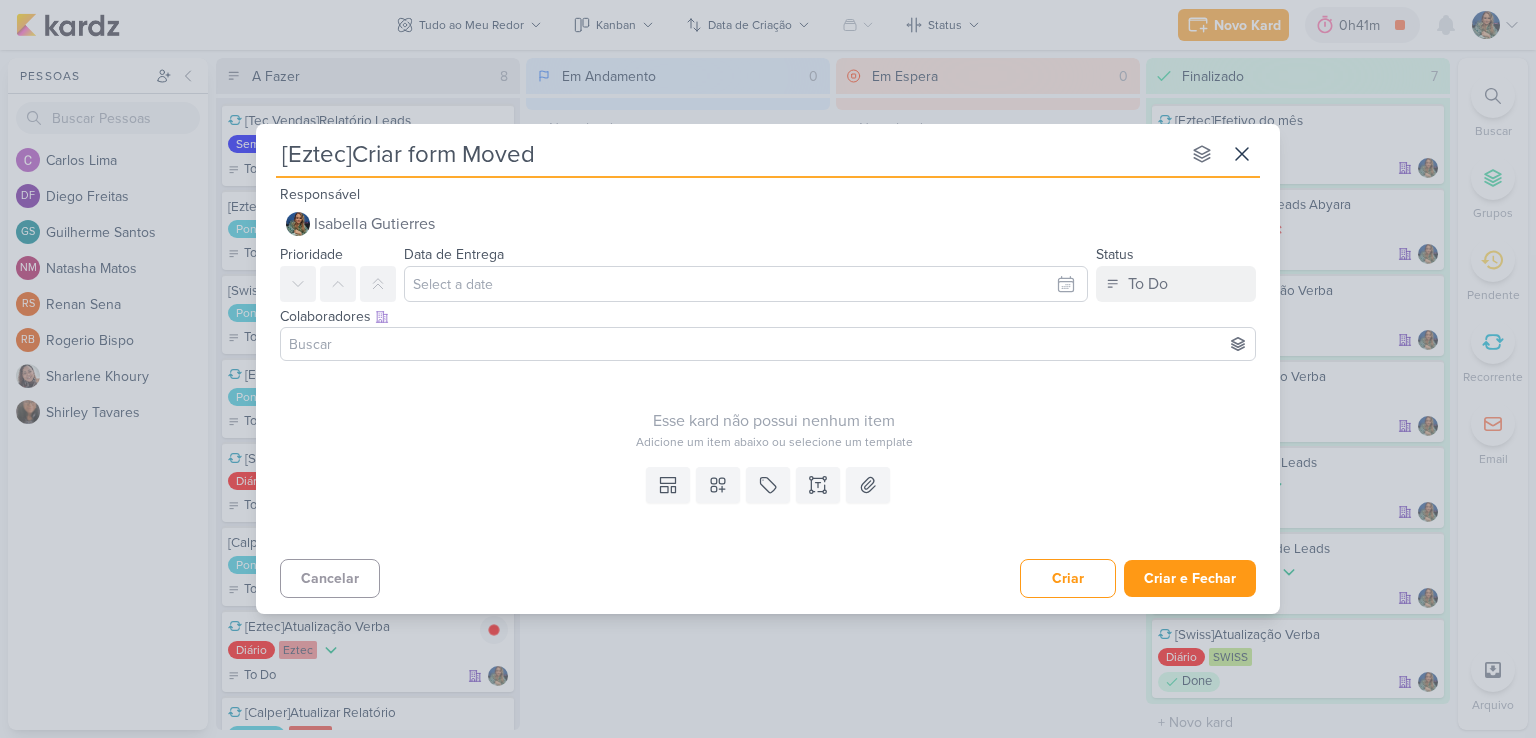 type 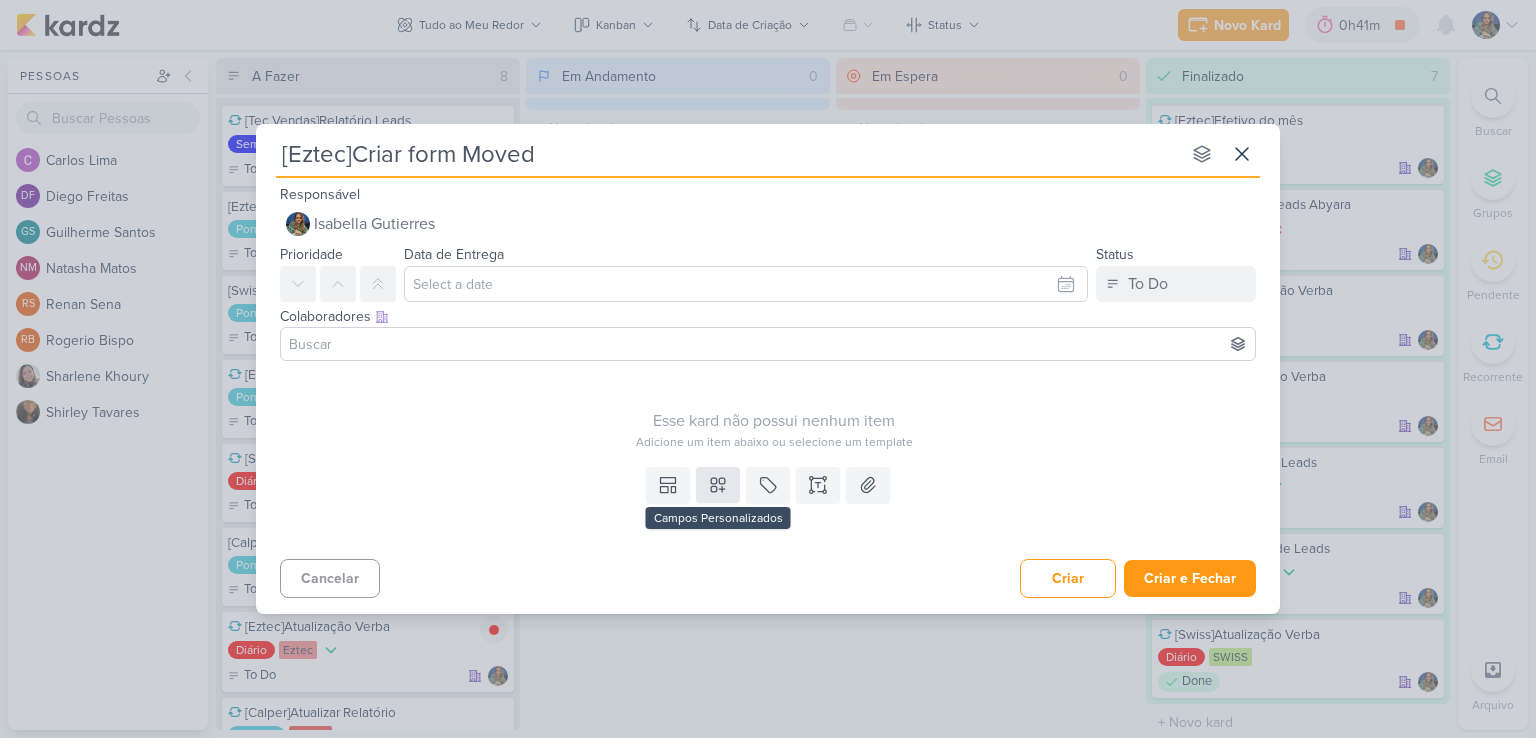 type on "[Eztec]Criar form Moved" 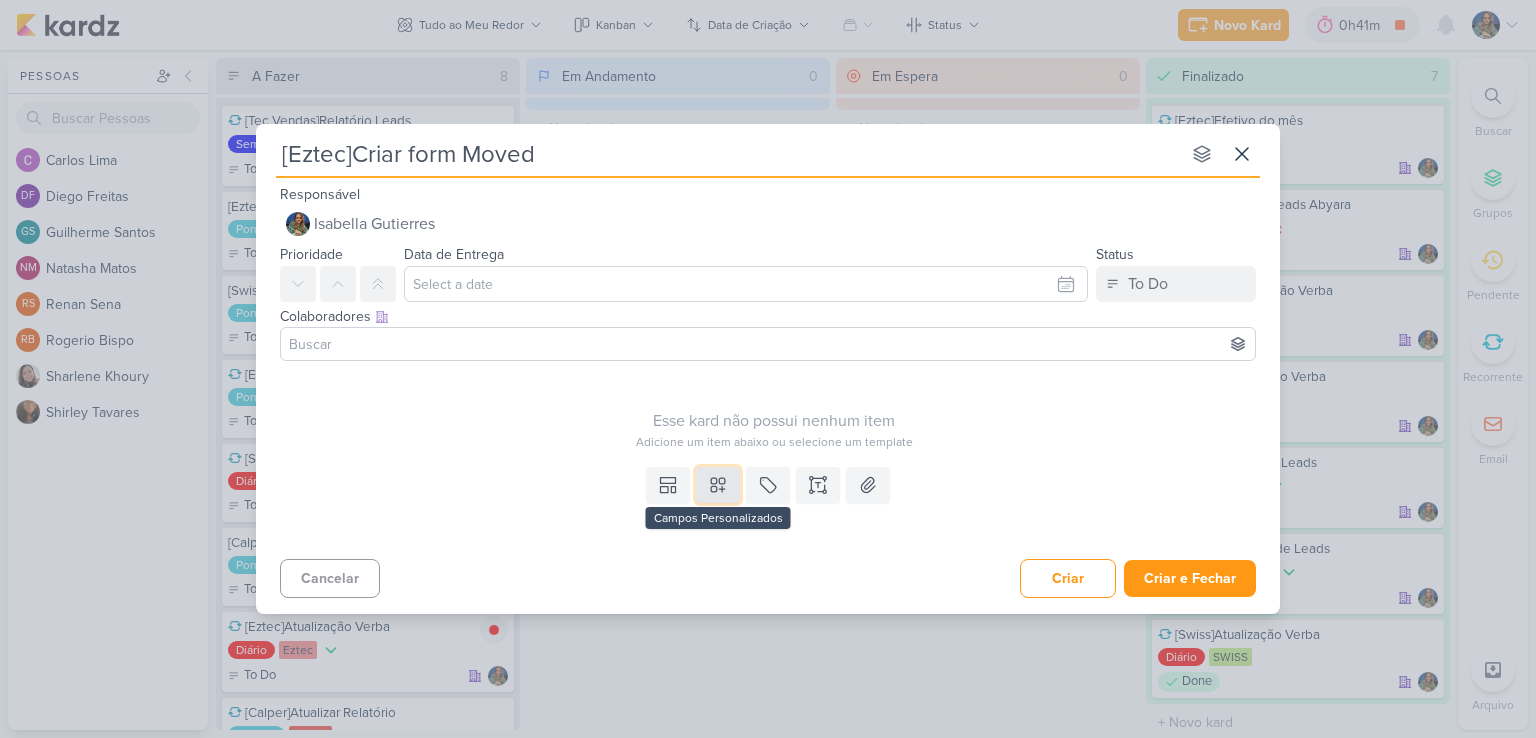 click 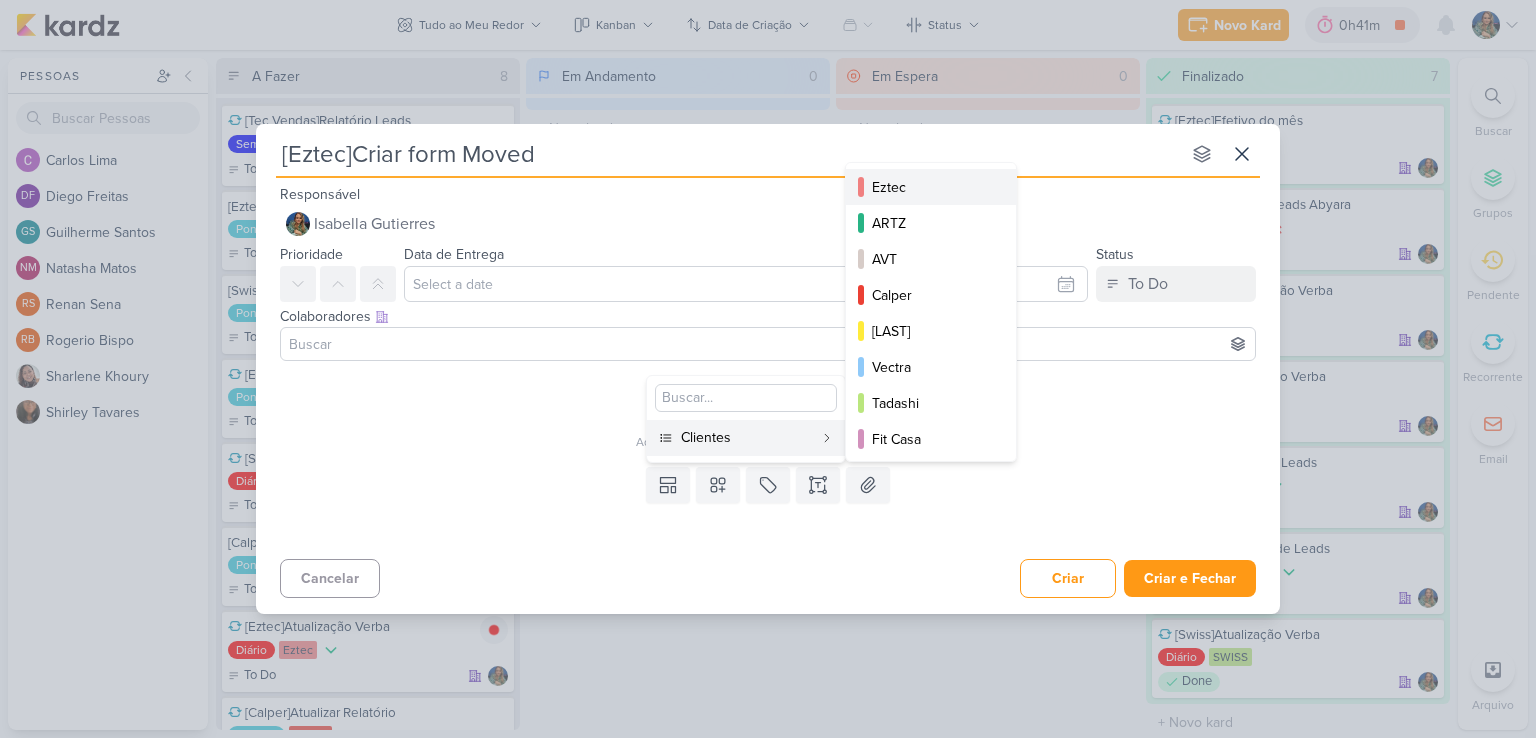 click on "Eztec" at bounding box center (932, 187) 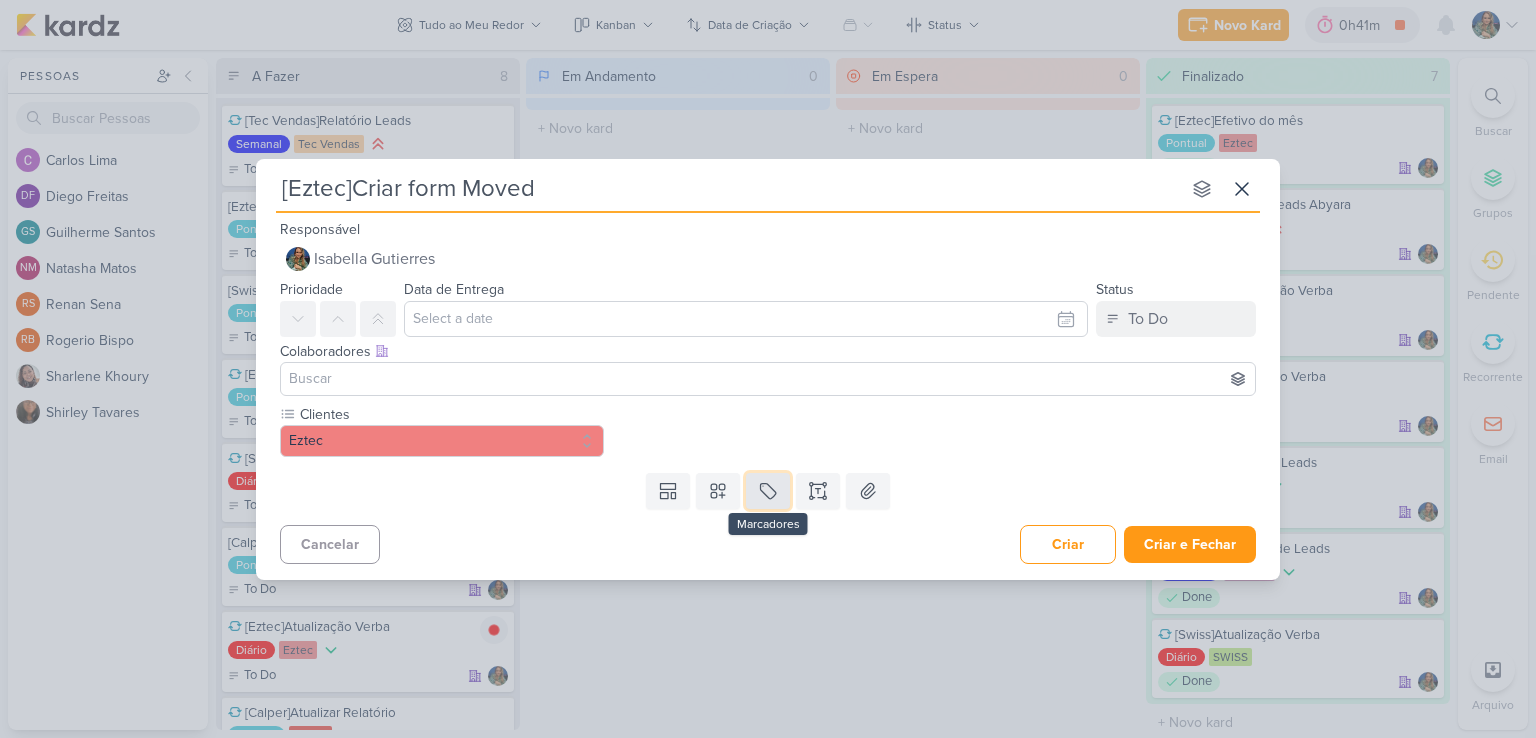 click 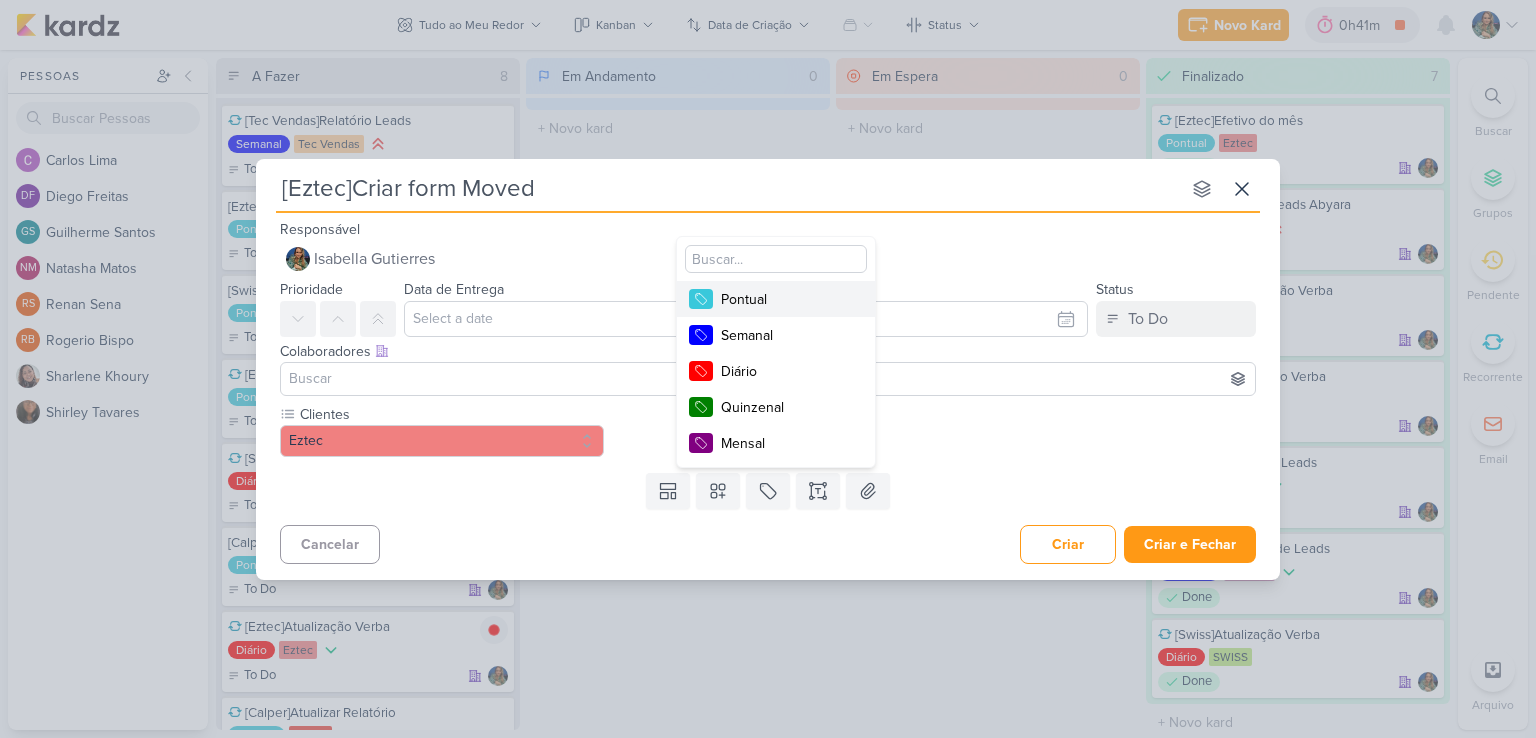 click on "Pontual" at bounding box center (786, 299) 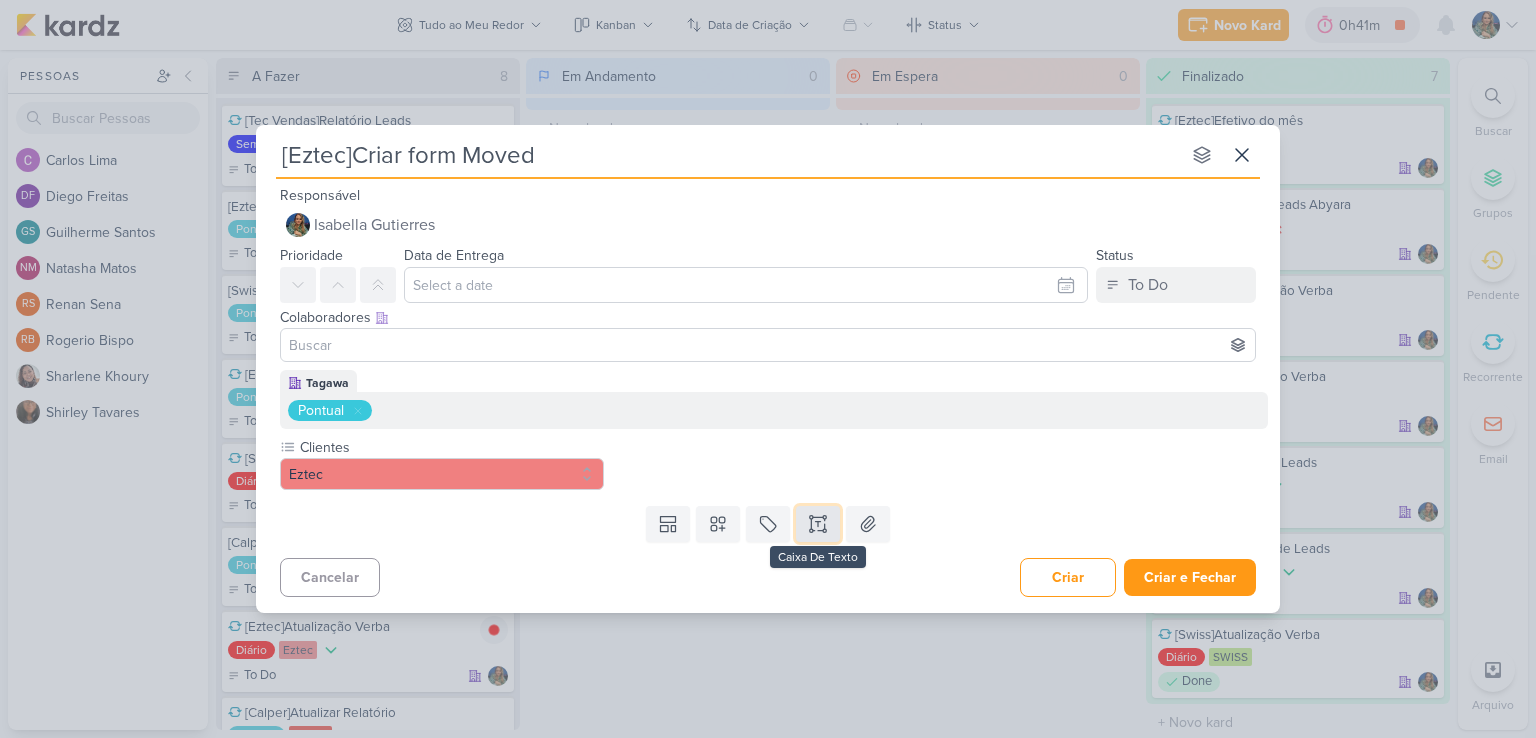 click 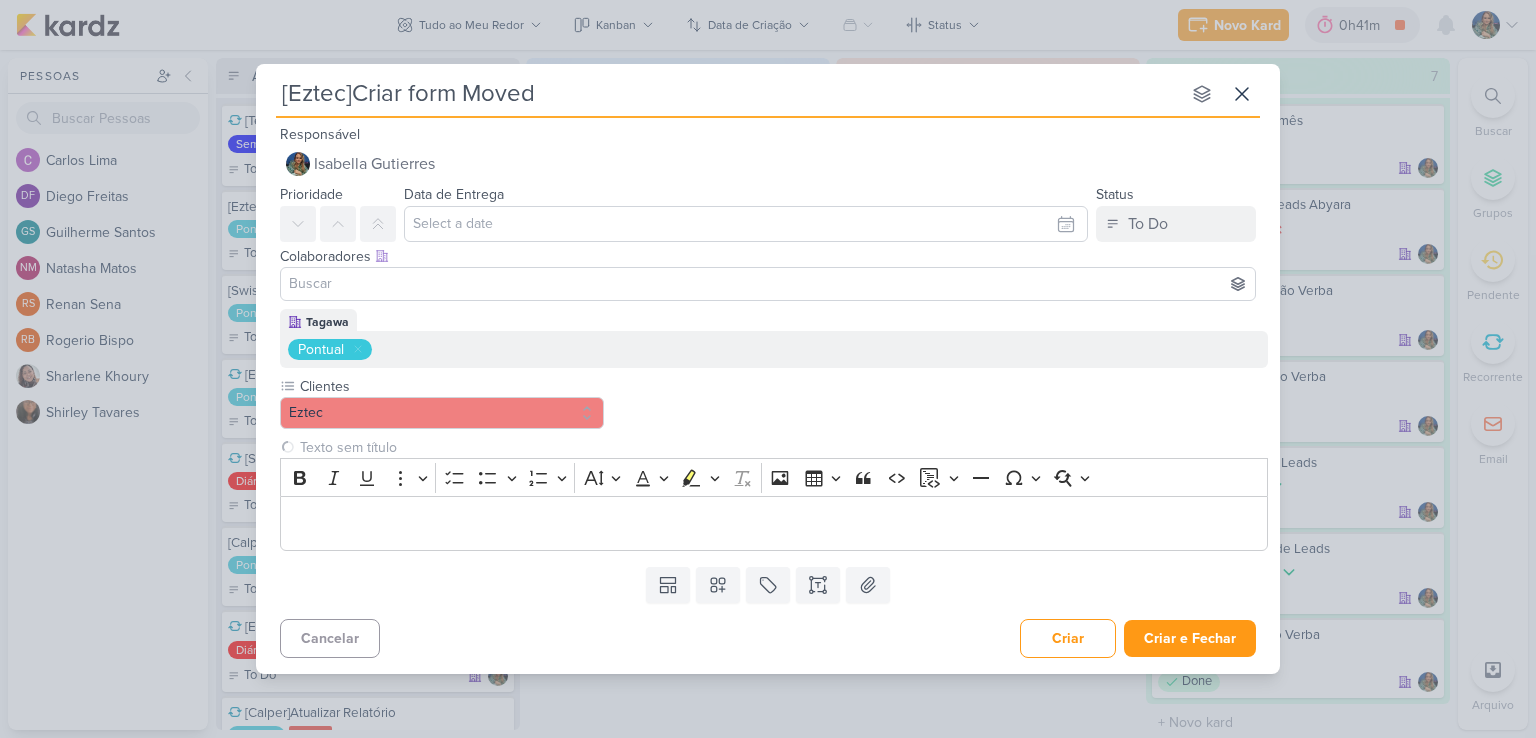 click on "[Eztec]Criar form Moved
nenhum grupo disponível
esc
Responsável
[FIRST] [LAST]
Nenhum contato encontrado
create new contact" at bounding box center (768, 369) 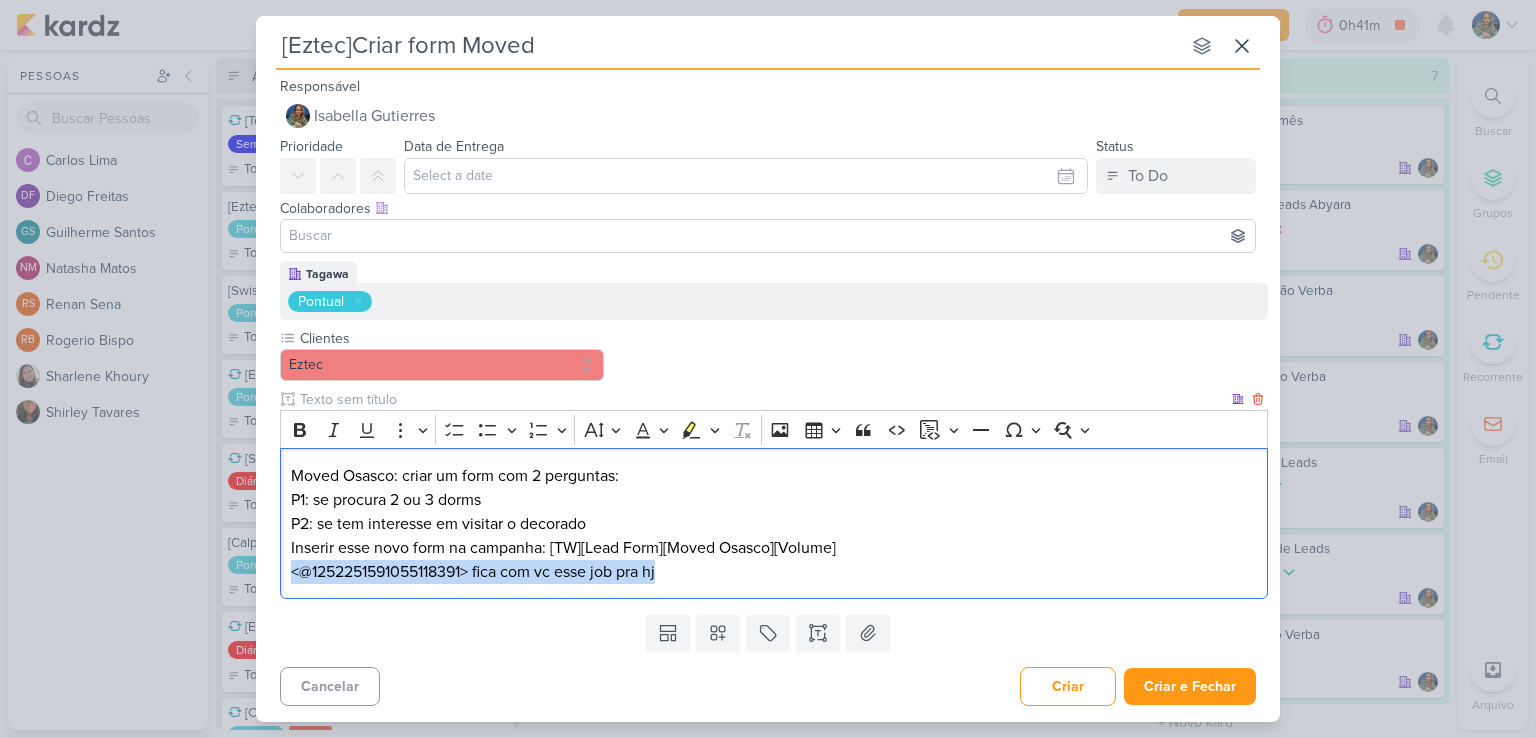 drag, startPoint x: 667, startPoint y: 571, endPoint x: 288, endPoint y: 574, distance: 379.01187 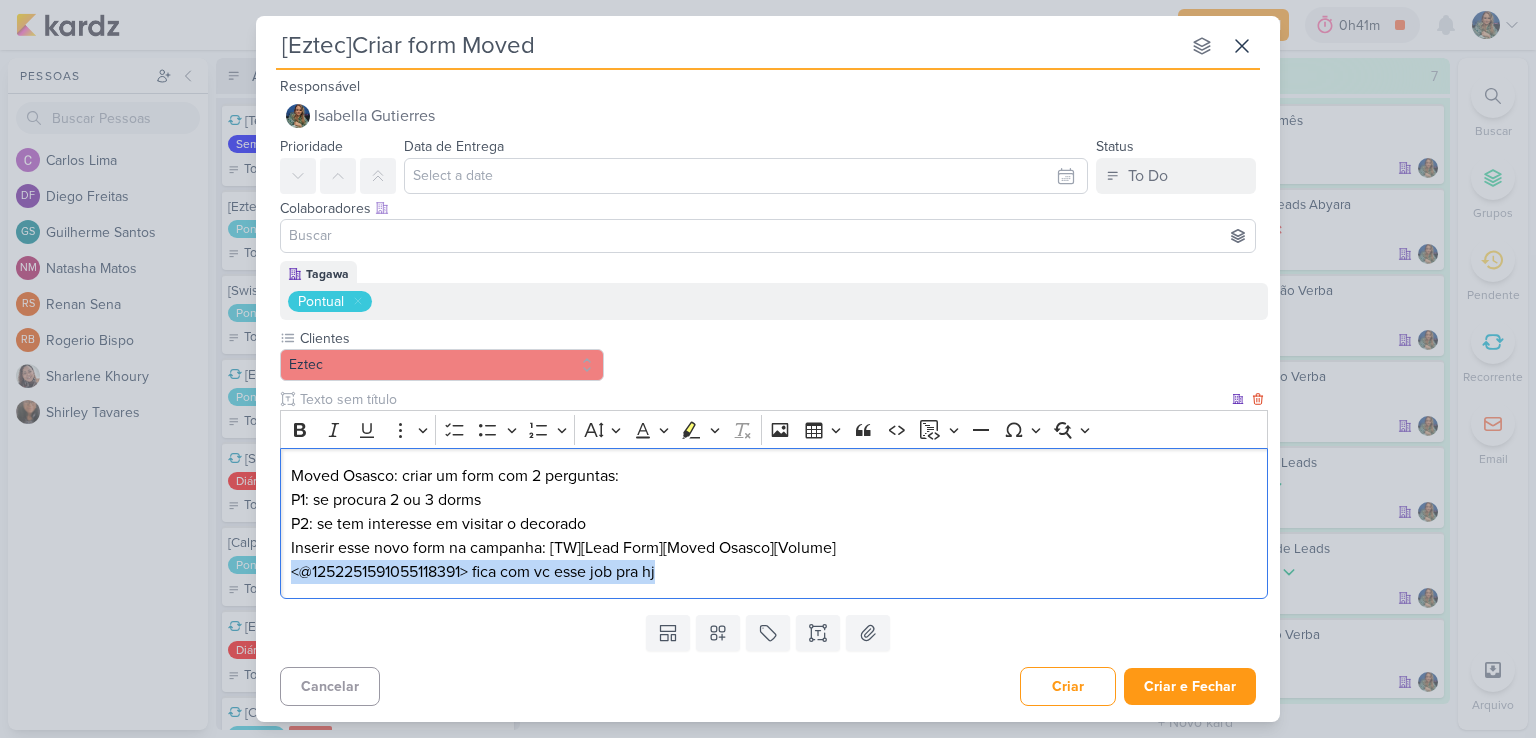 click on "Moved Osasco: criar um form com 2 perguntas: P1: se procura 2 ou 3 dorms P2: se tem interesse em visitar o decorado Inserir esse novo form na campanha: [TW][Lead Form][Moved Osasco][Volume] <@1252251591055118391> fica com vc esse job pra hj" at bounding box center (774, 523) 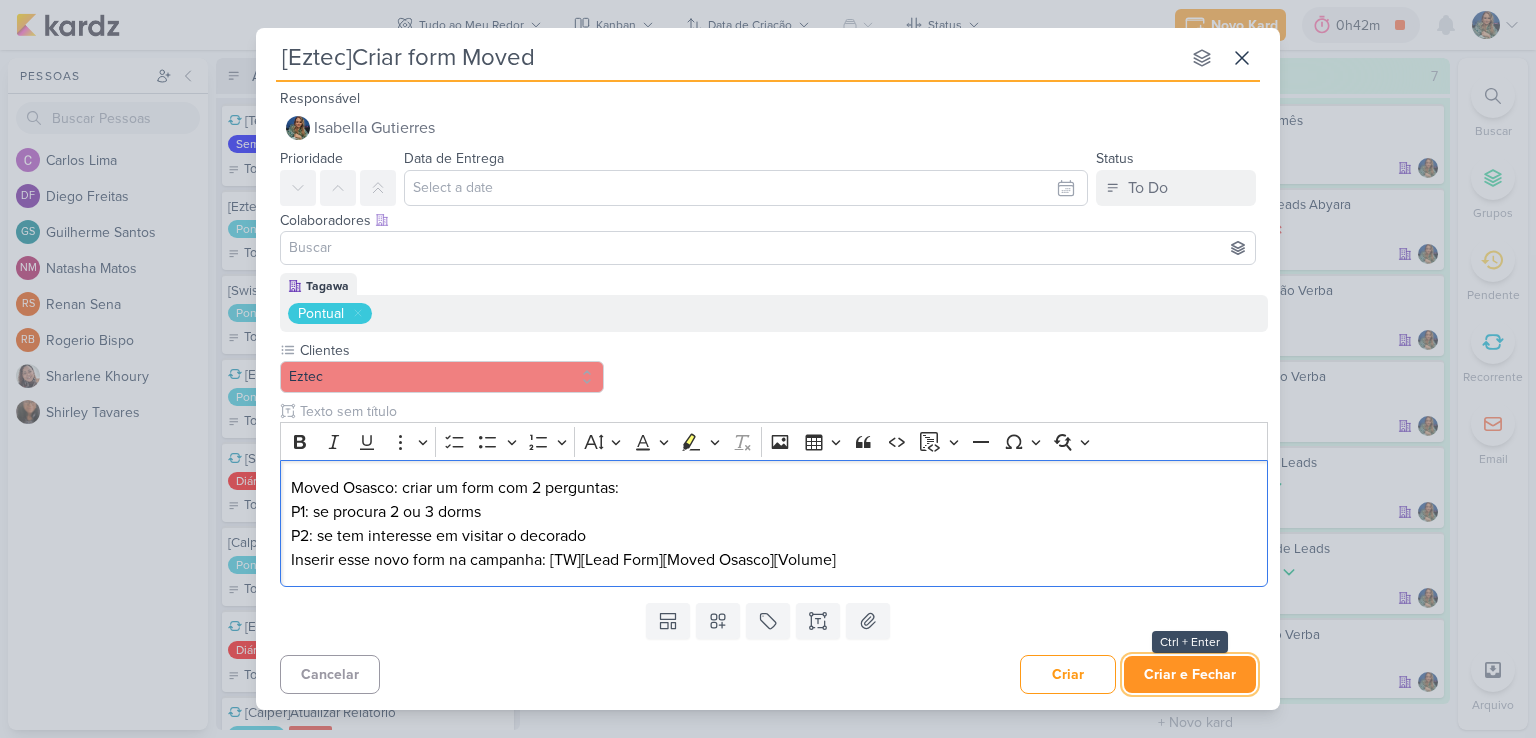 click on "Criar e Fechar" at bounding box center [1190, 674] 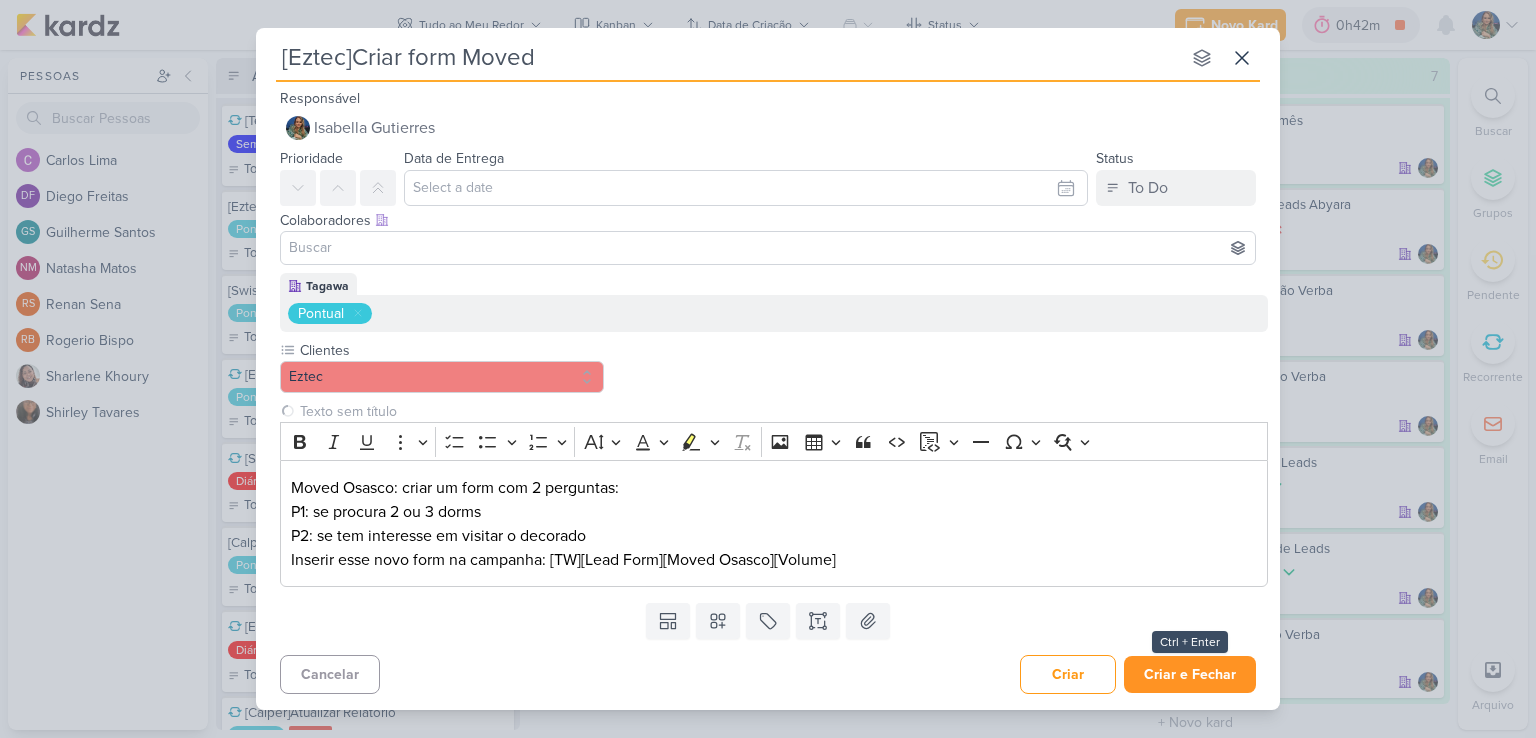 type 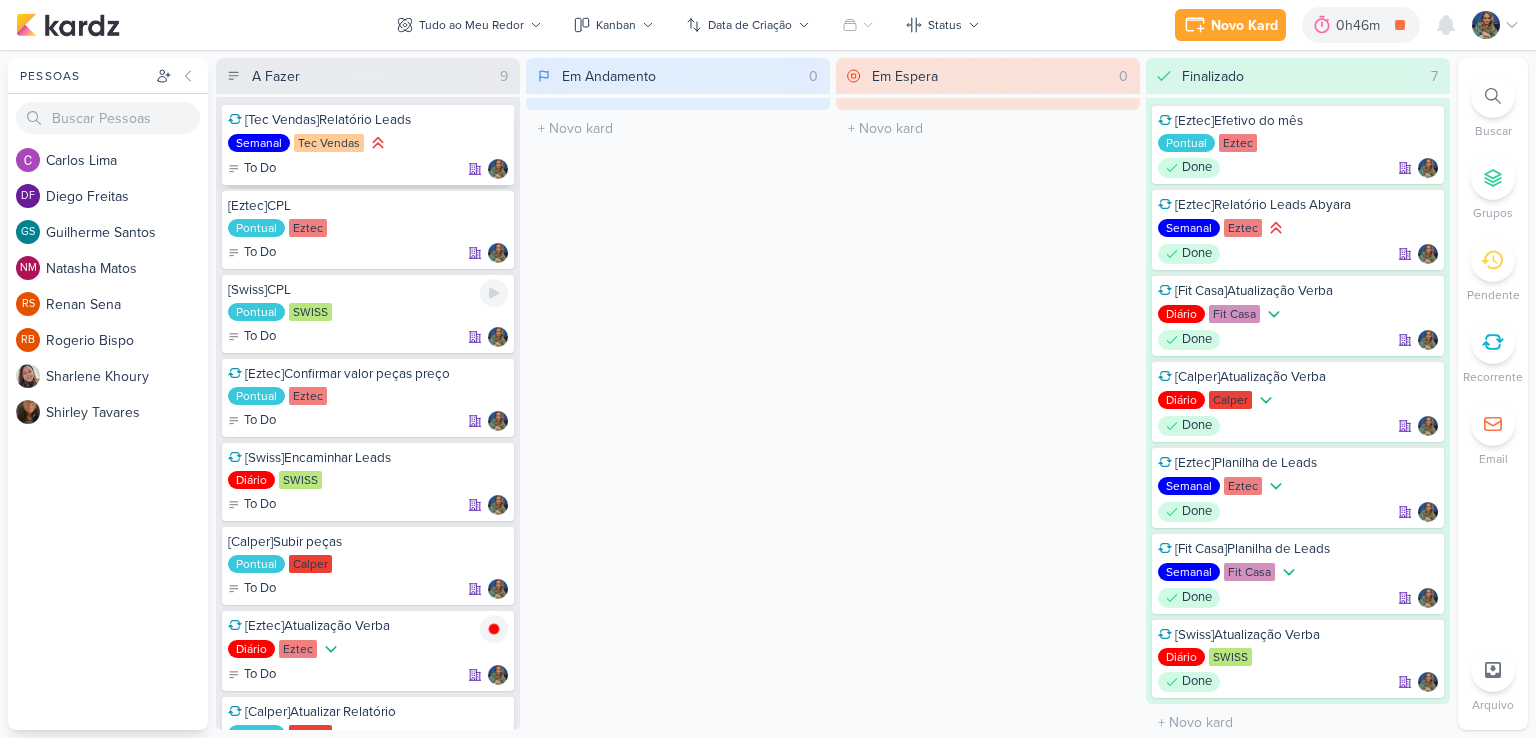 scroll, scrollTop: 0, scrollLeft: 0, axis: both 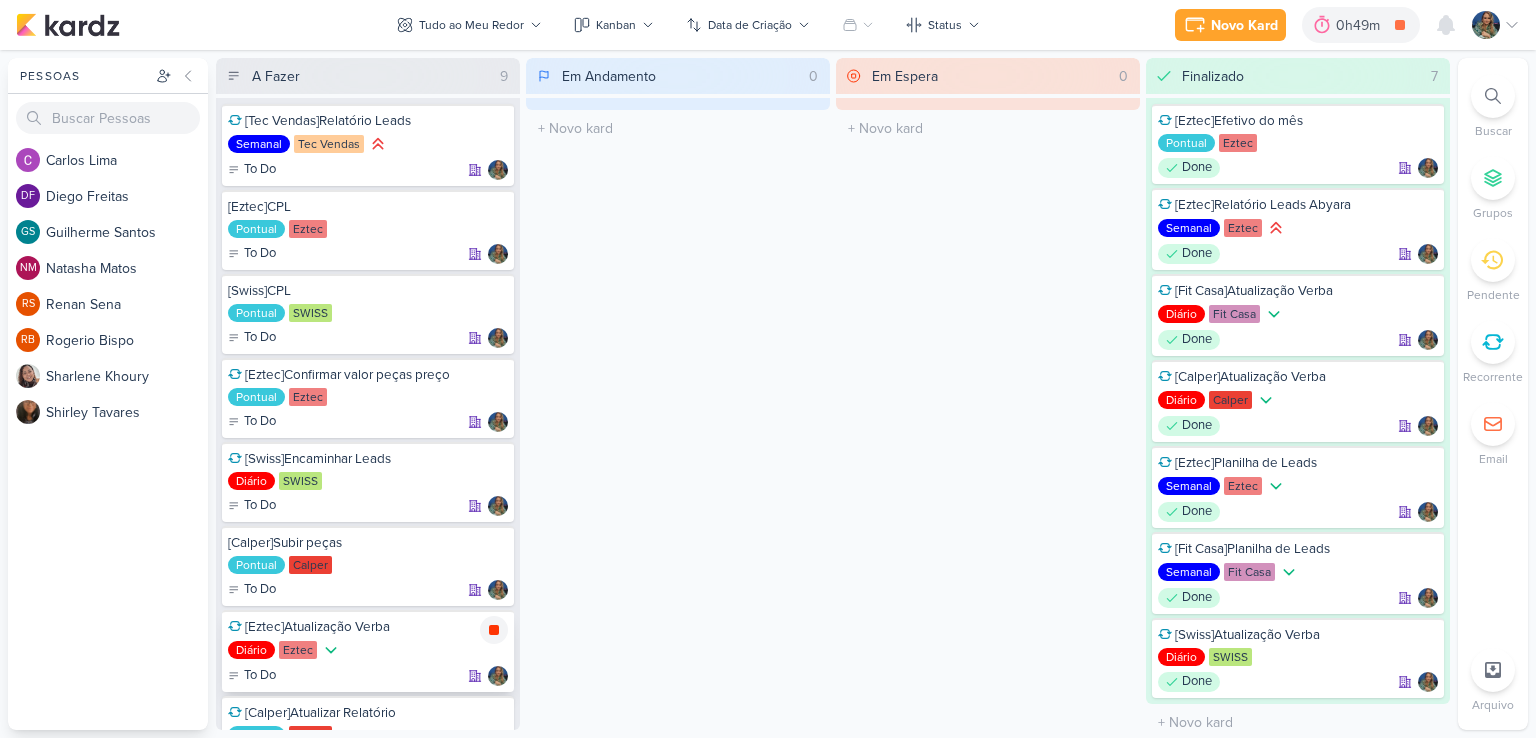 click 